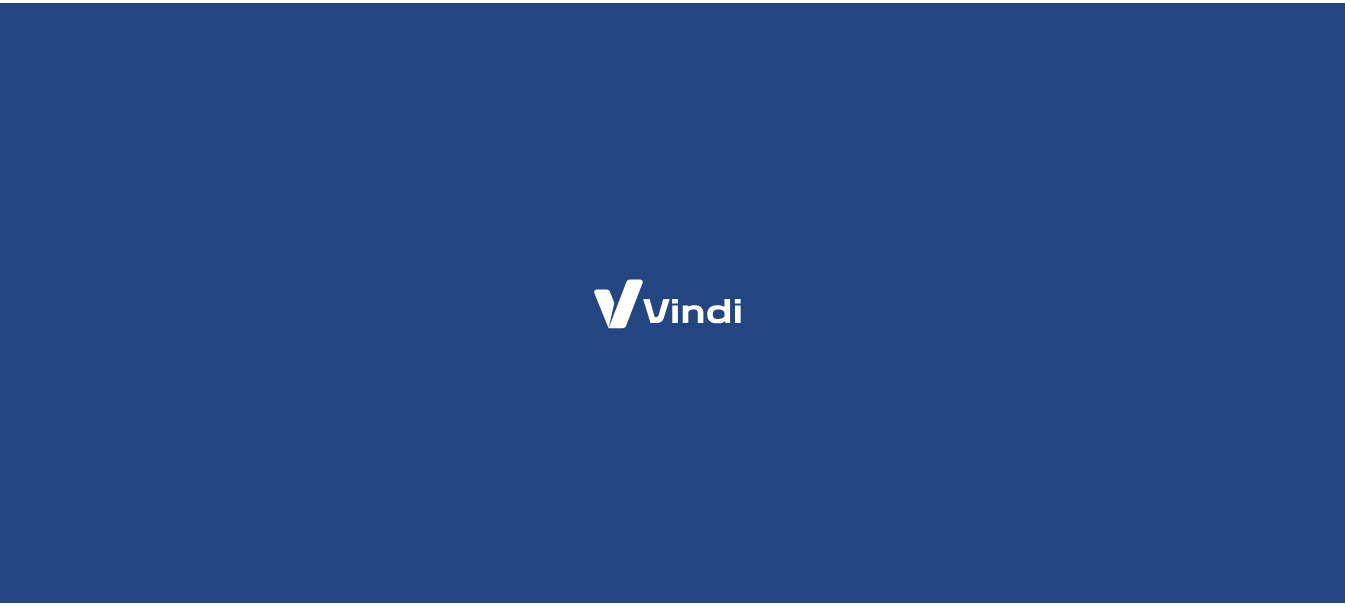 scroll, scrollTop: 0, scrollLeft: 0, axis: both 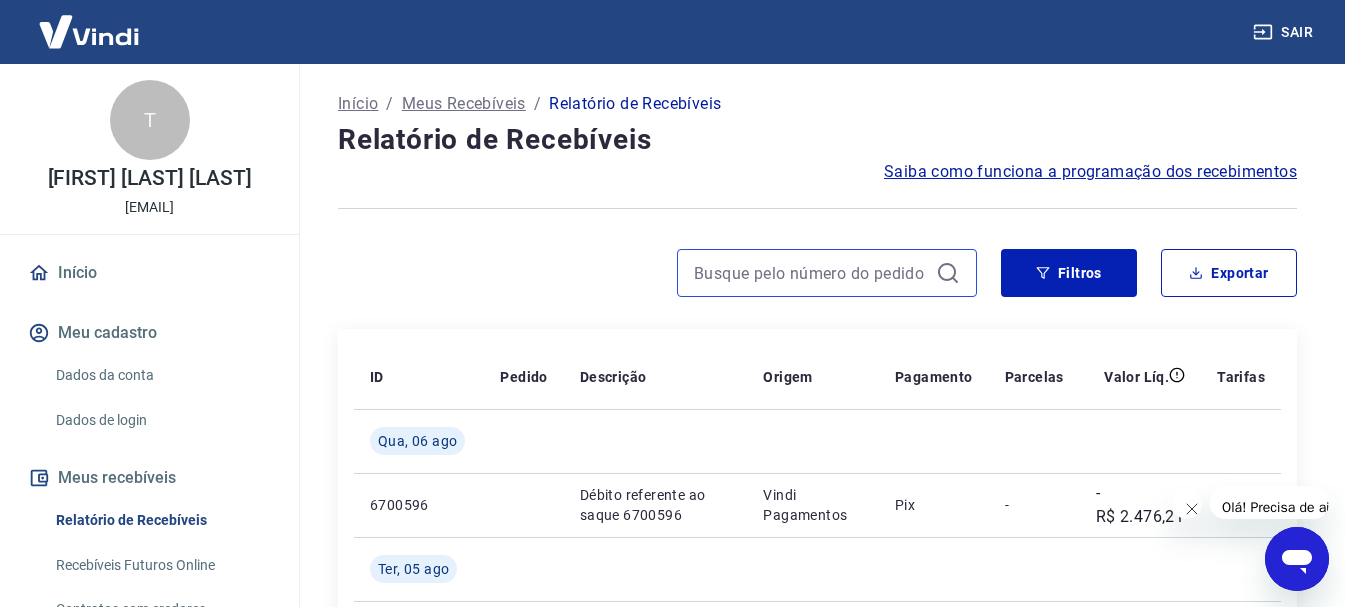 click at bounding box center [811, 273] 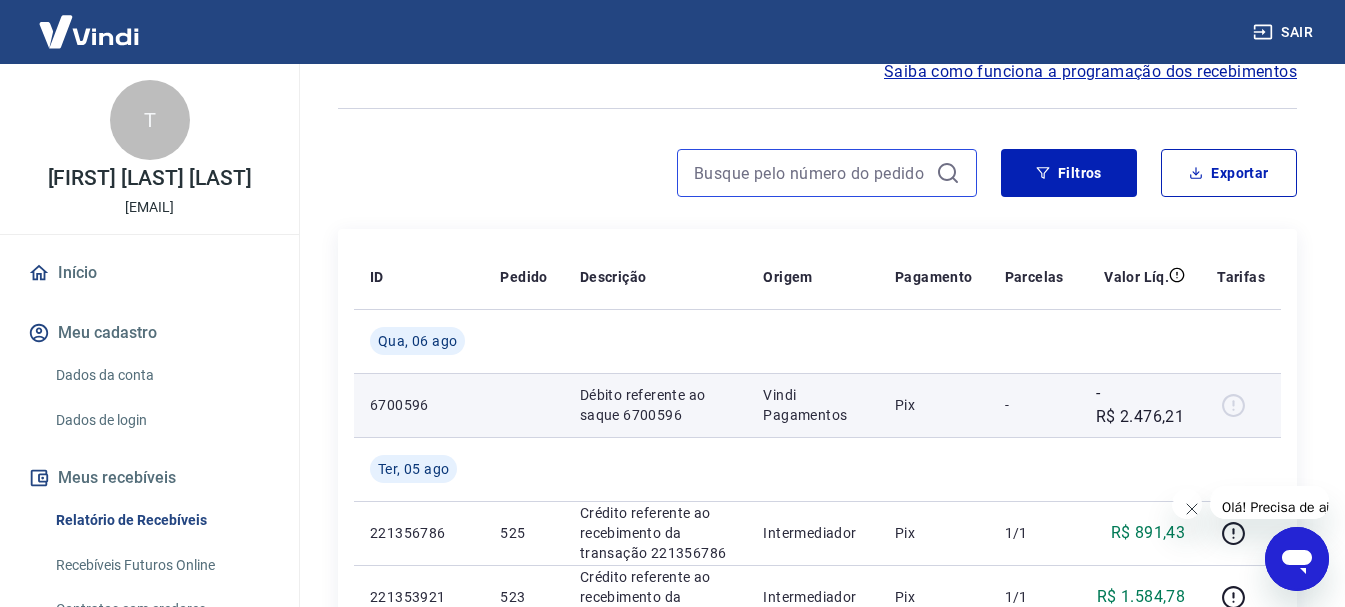 scroll, scrollTop: 0, scrollLeft: 0, axis: both 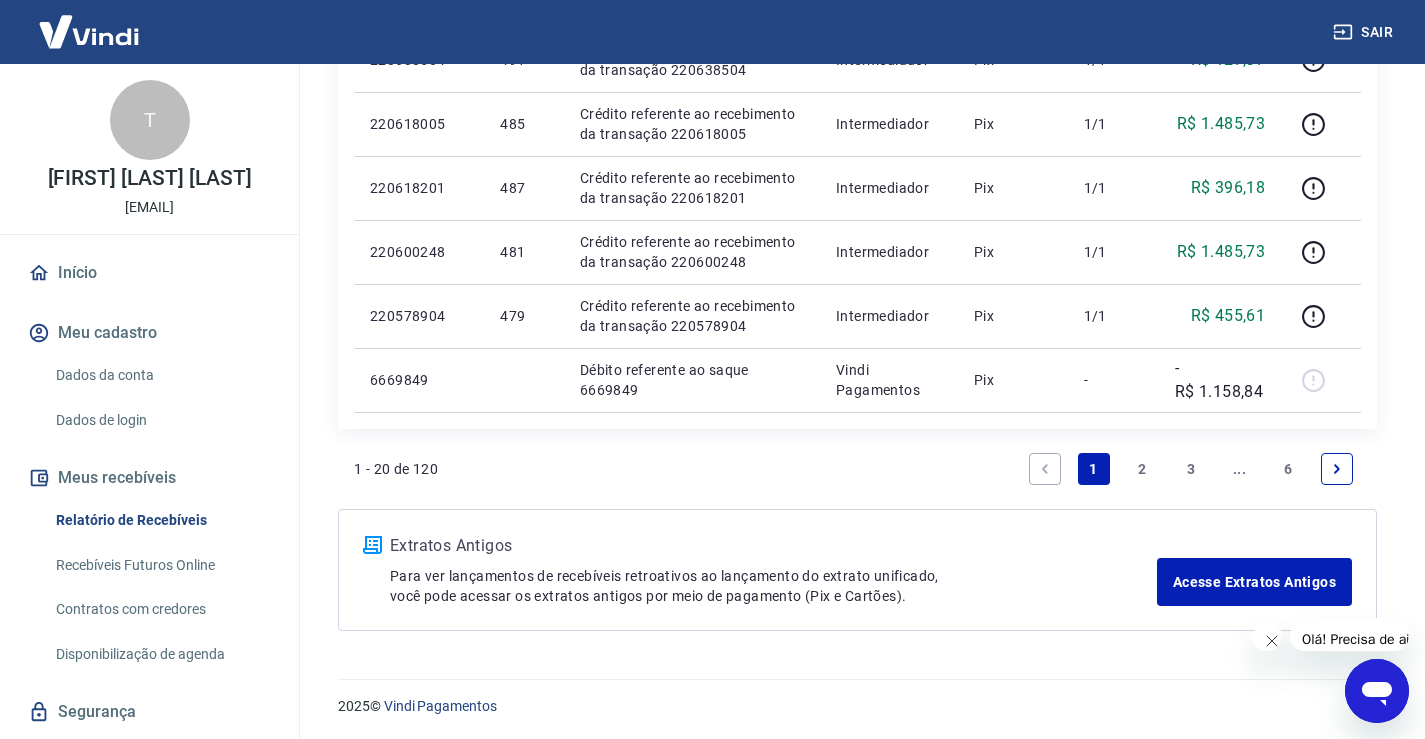 click on "3" at bounding box center [1191, 469] 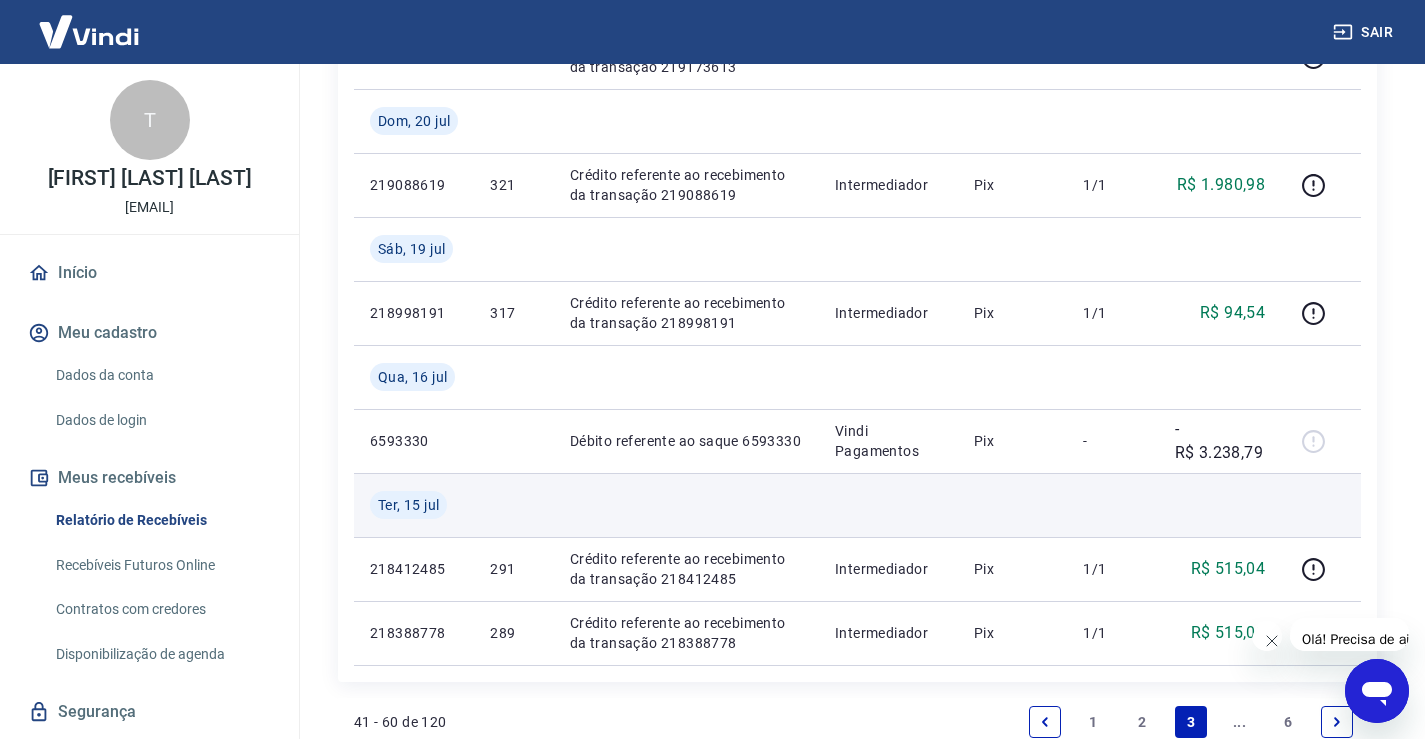scroll, scrollTop: 1853, scrollLeft: 0, axis: vertical 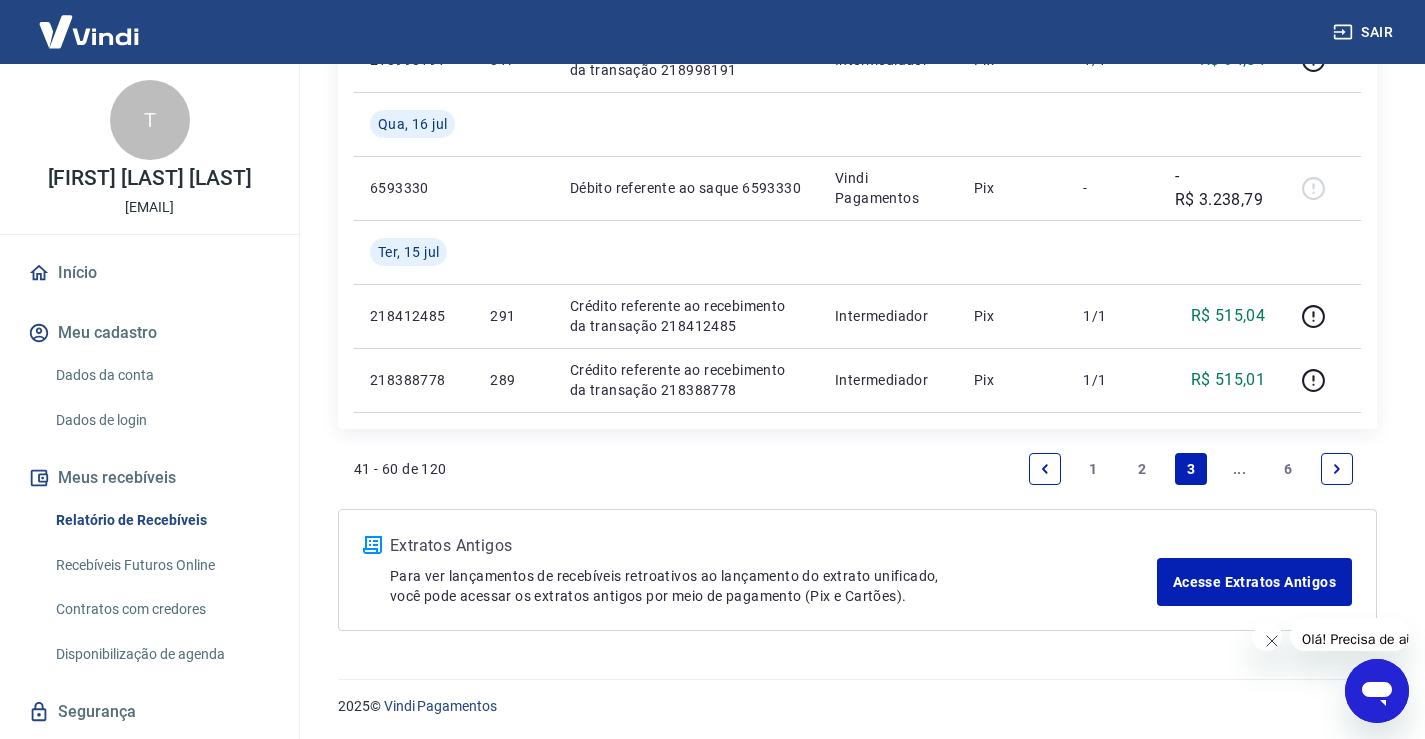 click on "..." at bounding box center (1240, 469) 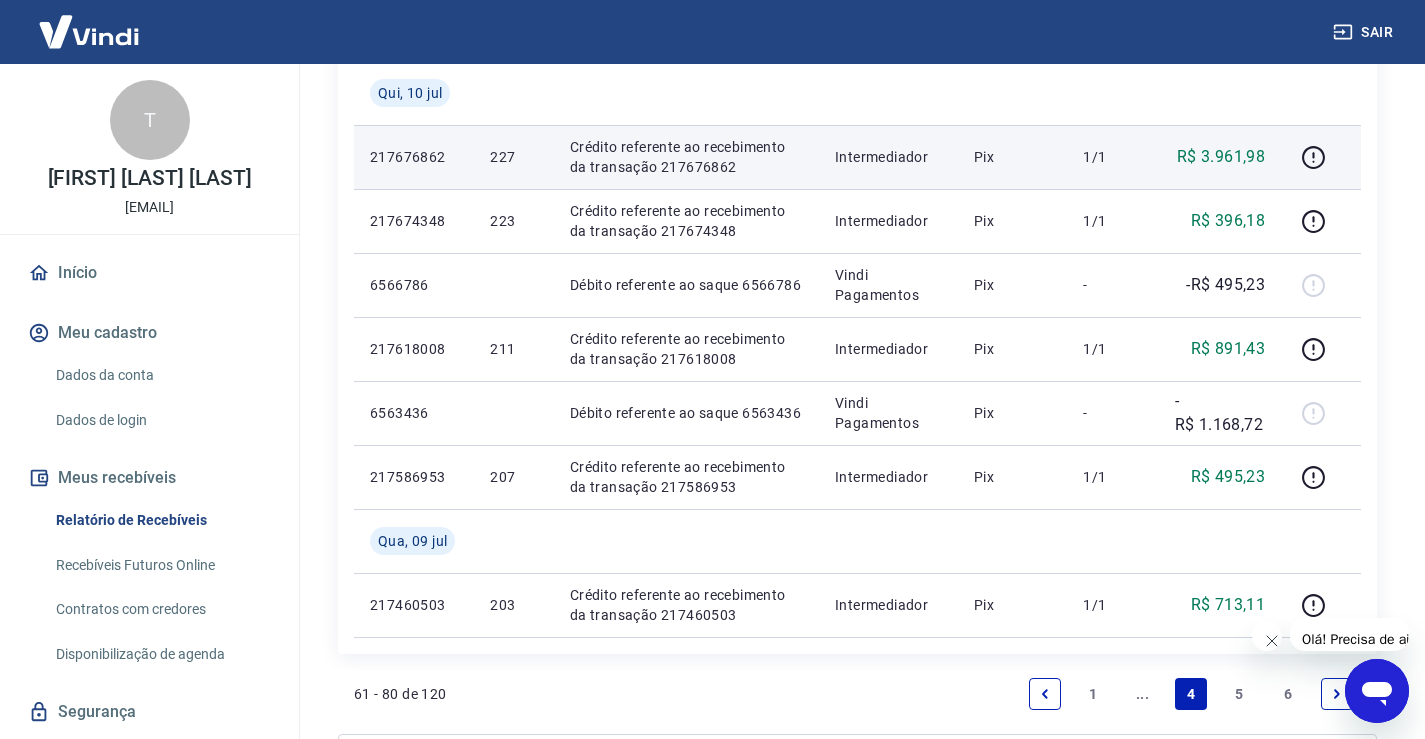 scroll, scrollTop: 1400, scrollLeft: 0, axis: vertical 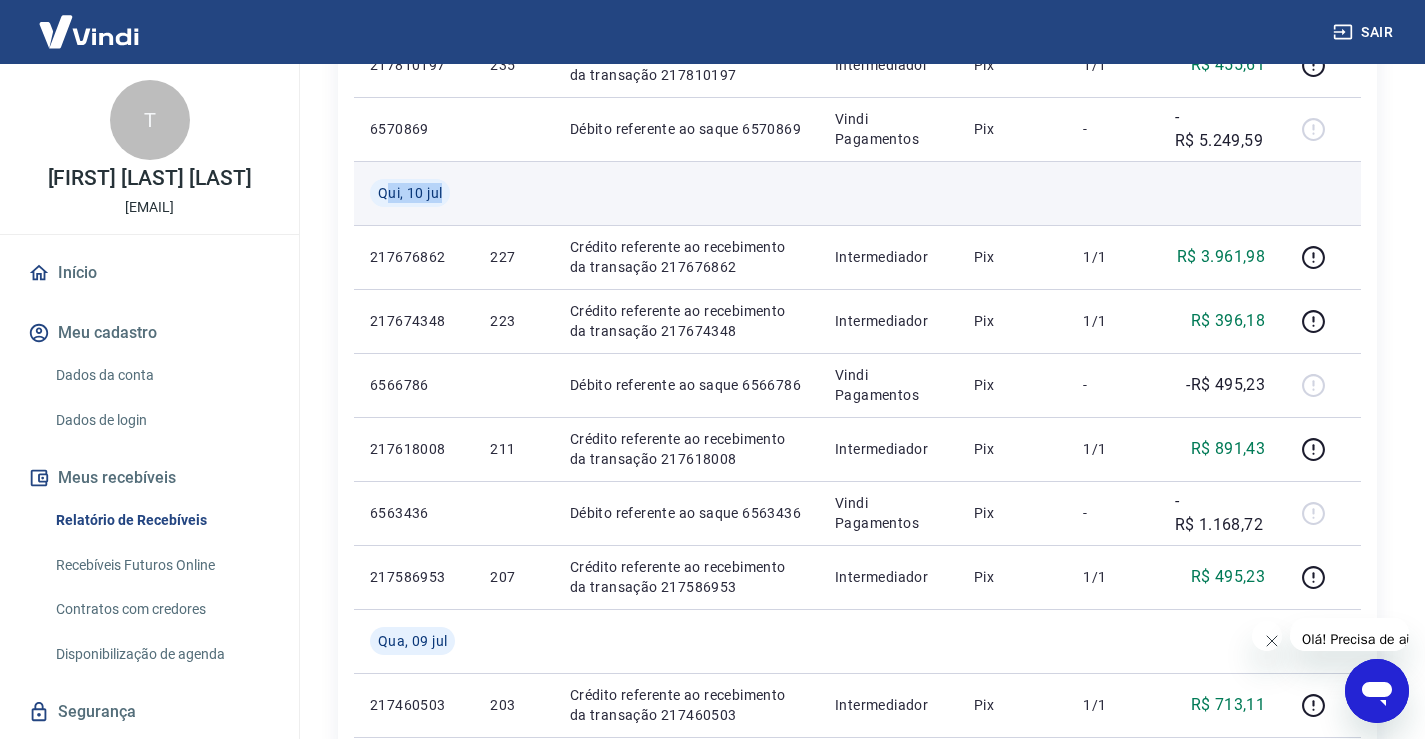 drag, startPoint x: 385, startPoint y: 185, endPoint x: 456, endPoint y: 190, distance: 71.17584 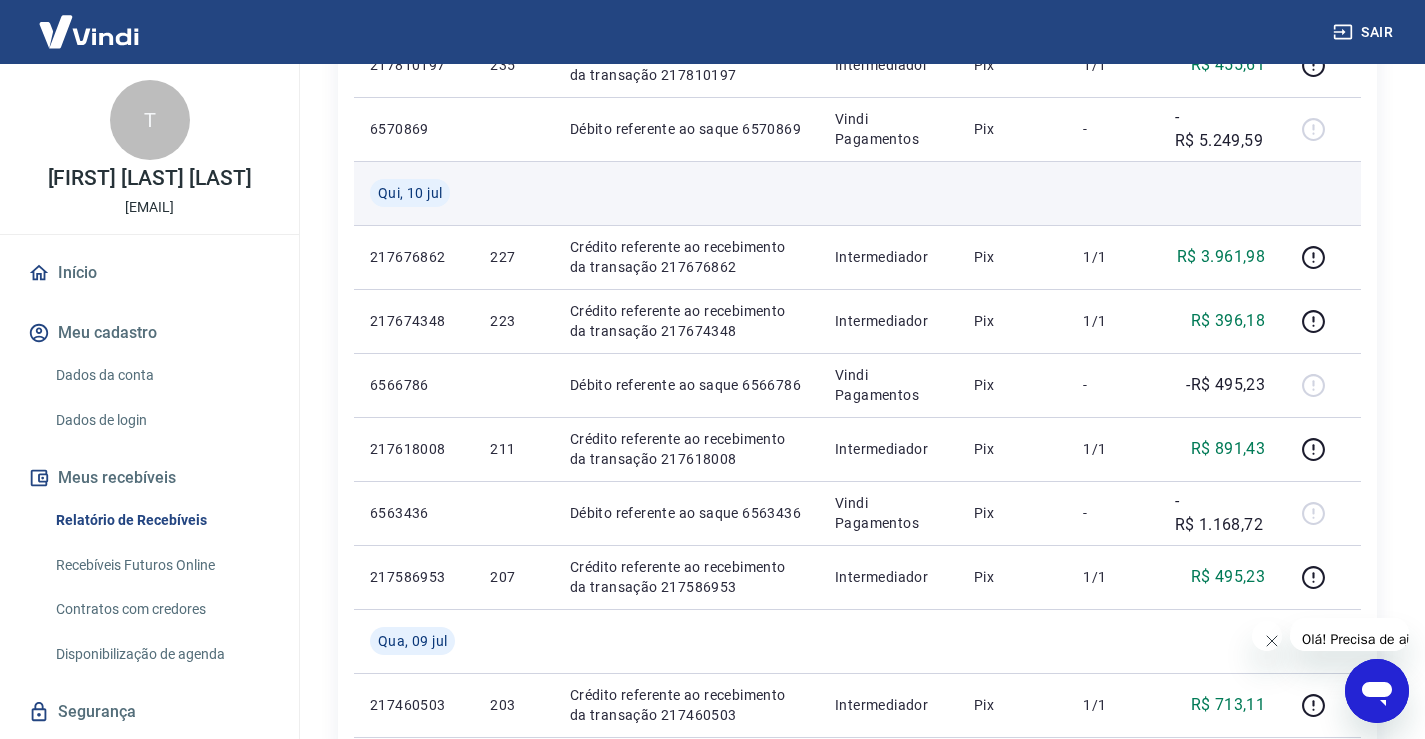 click at bounding box center (686, 193) 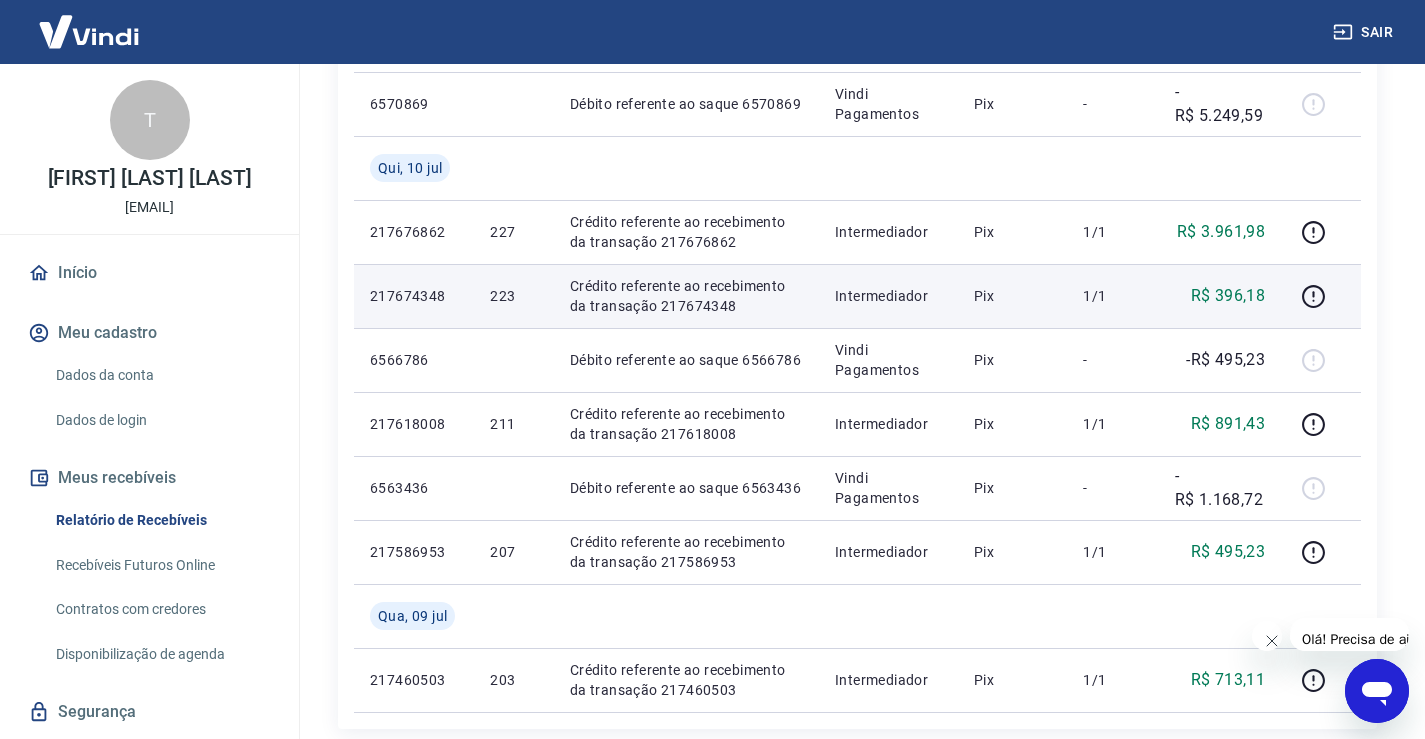 scroll, scrollTop: 1325, scrollLeft: 0, axis: vertical 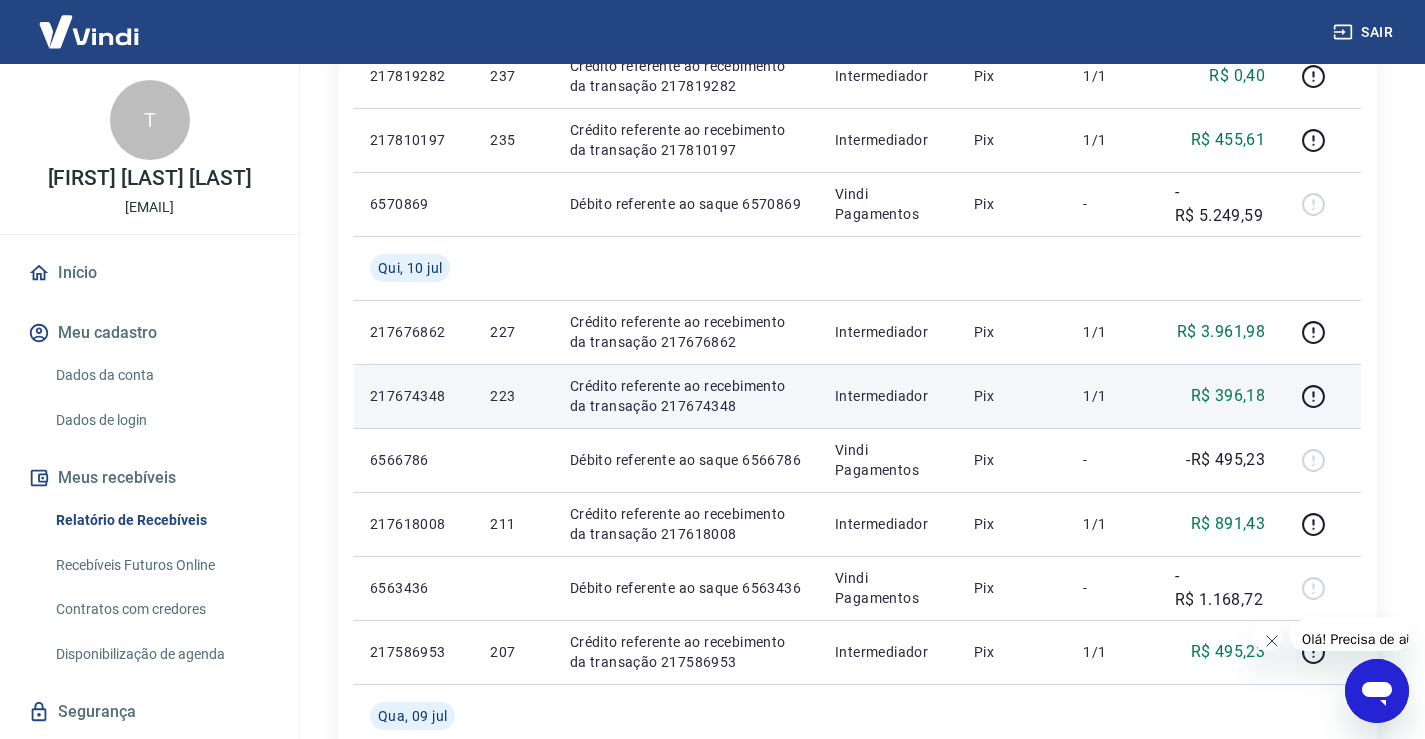click on "Crédito referente ao recebimento da transação 217674348" at bounding box center [686, 396] 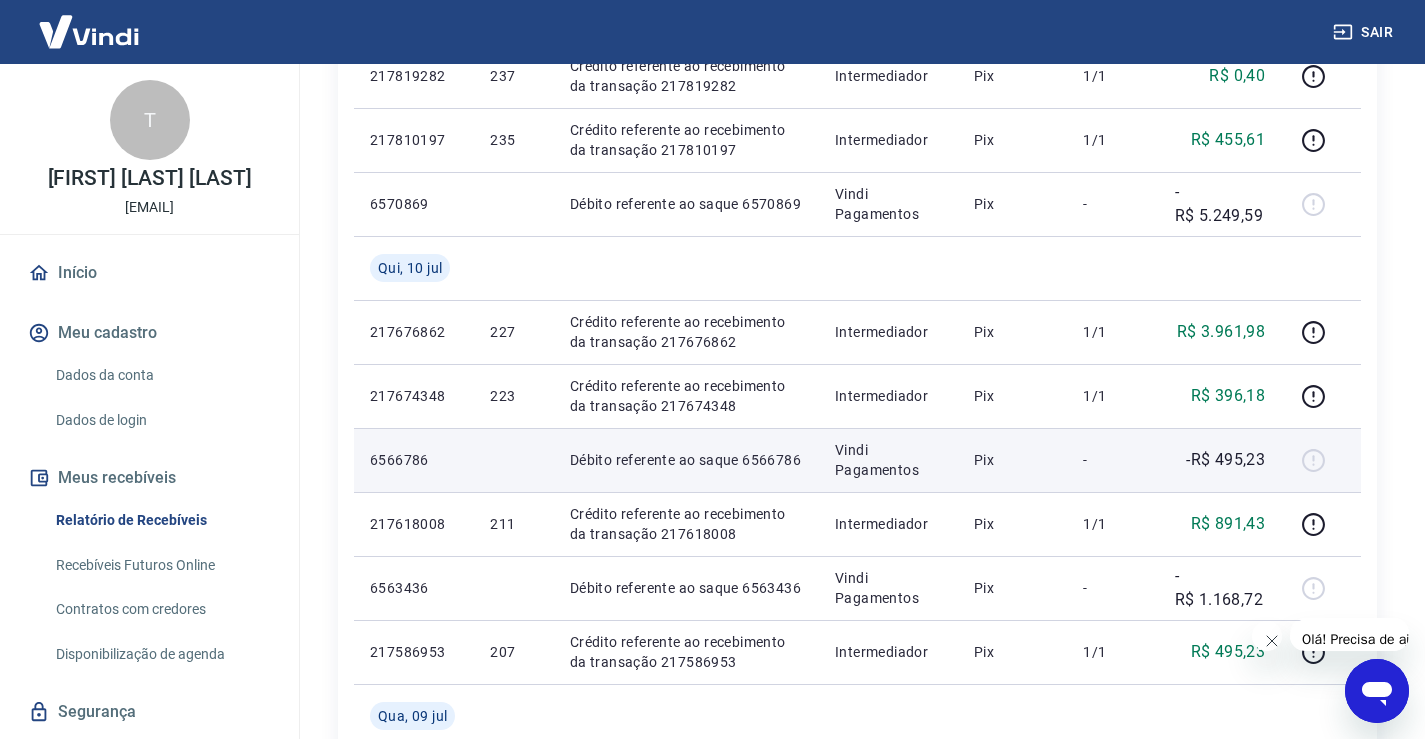 scroll, scrollTop: 1425, scrollLeft: 0, axis: vertical 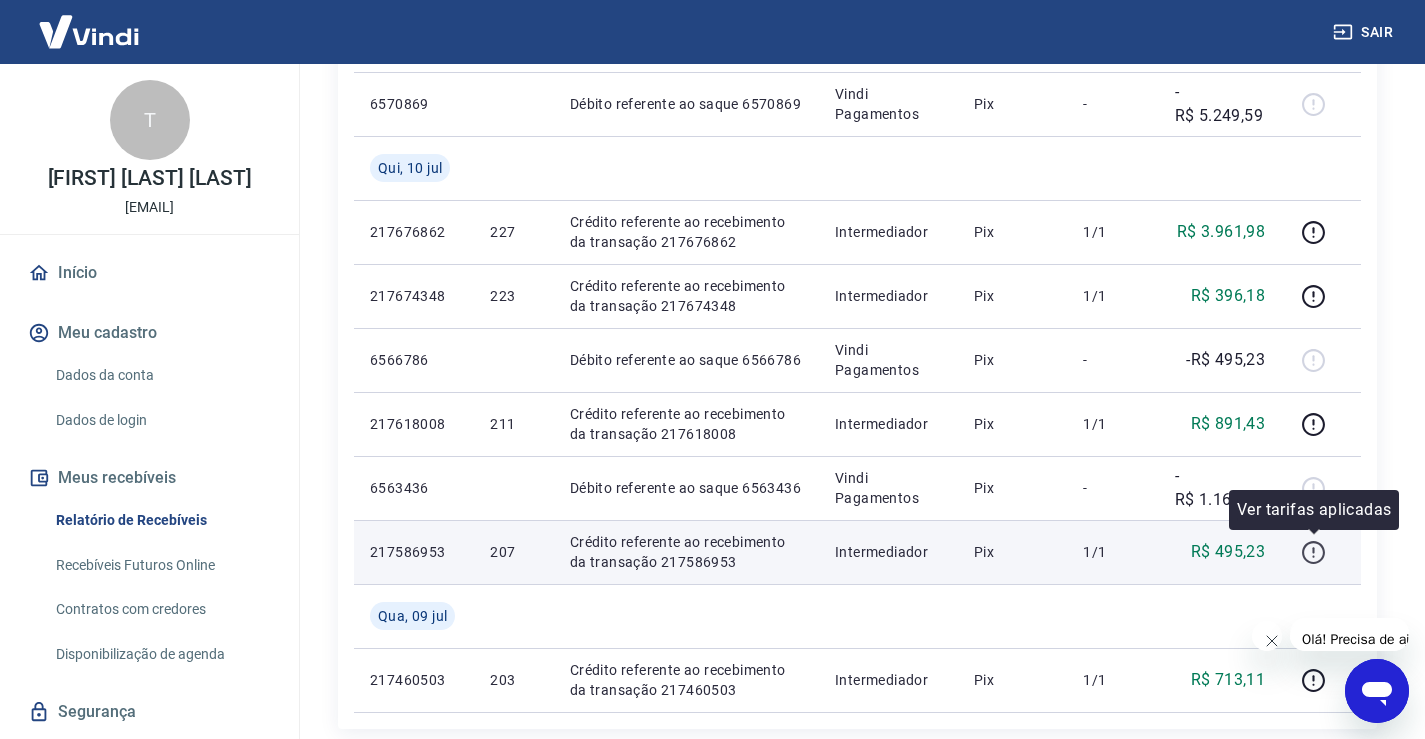 click 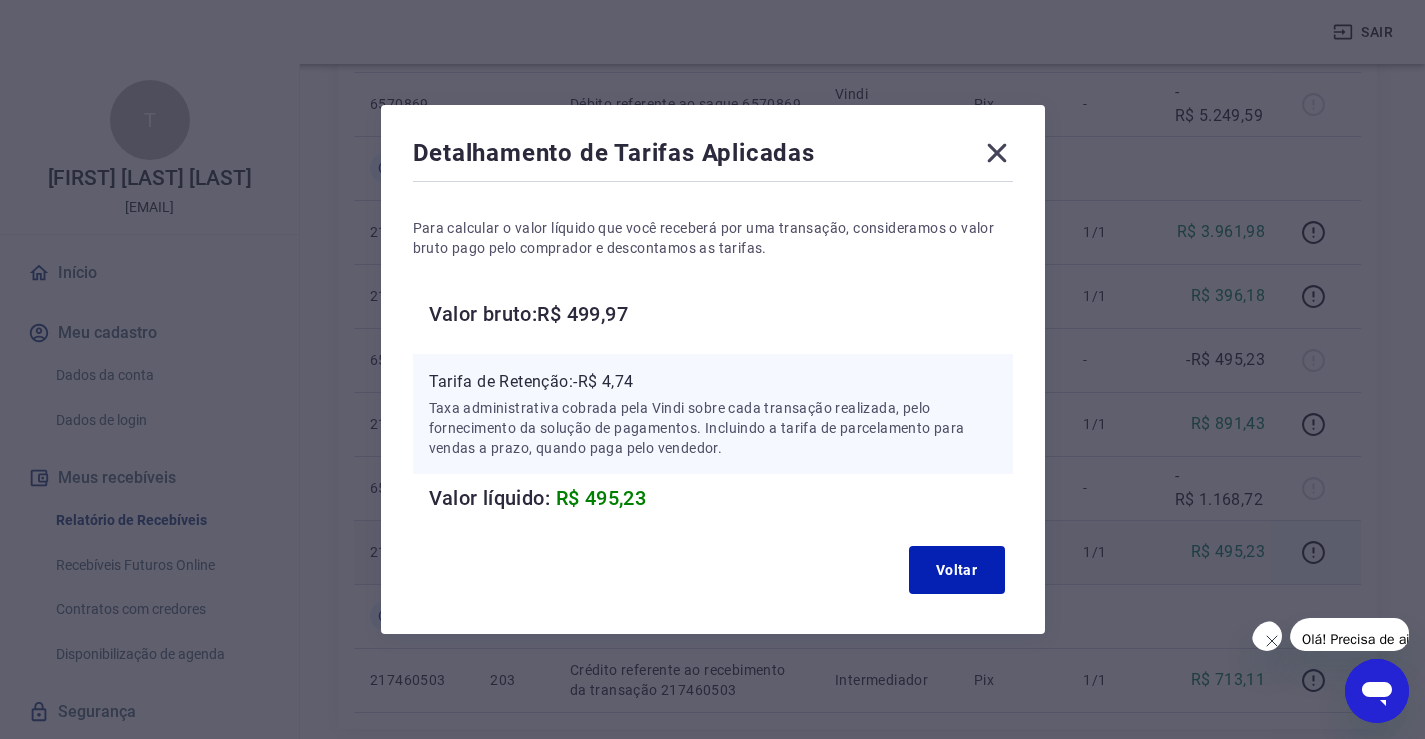click 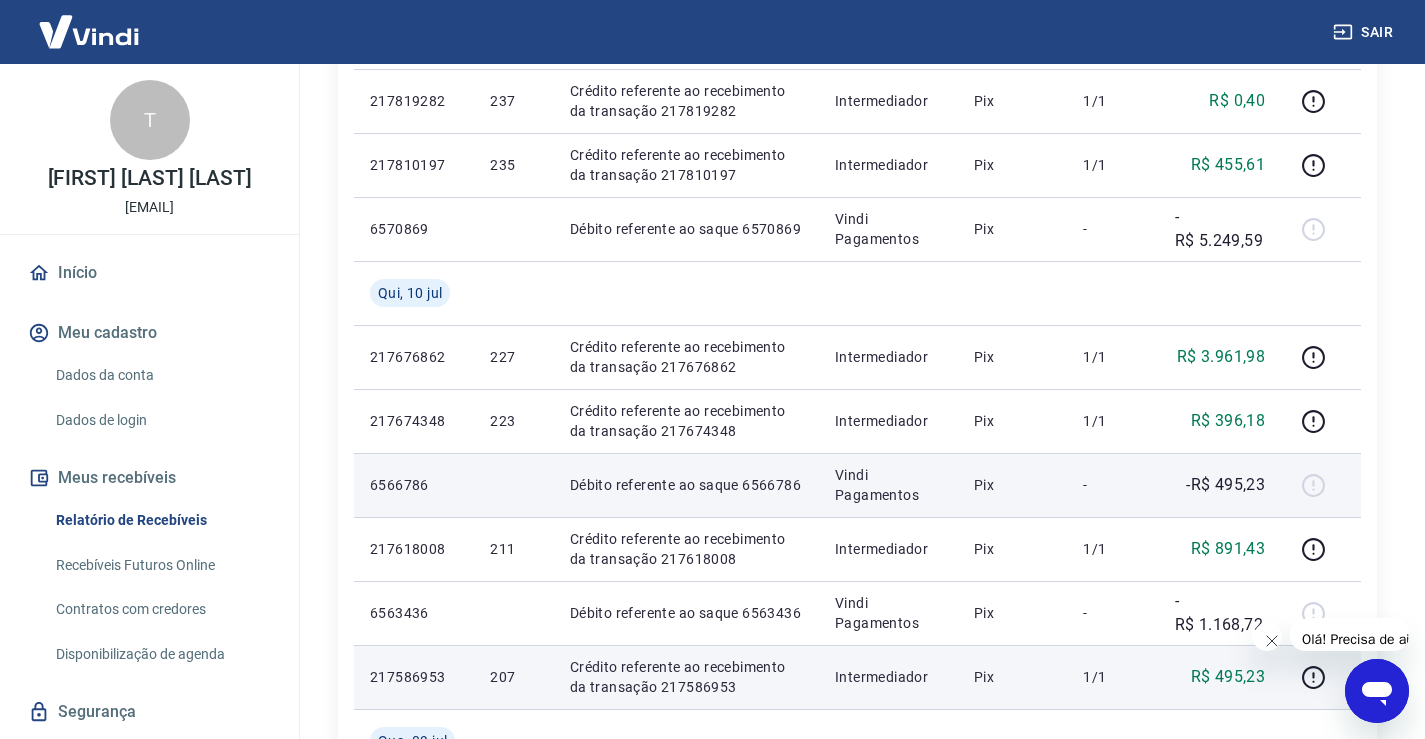 scroll, scrollTop: 1400, scrollLeft: 0, axis: vertical 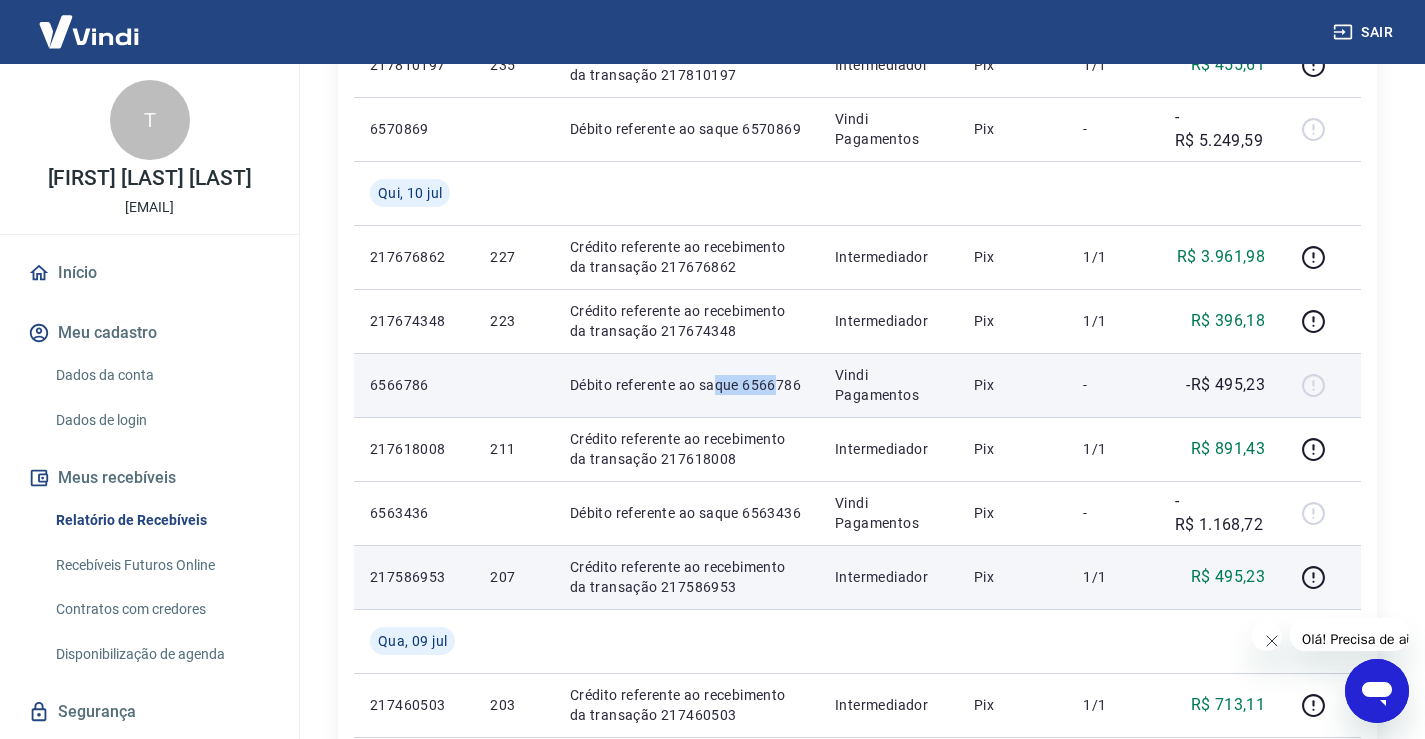 drag, startPoint x: 725, startPoint y: 386, endPoint x: 780, endPoint y: 387, distance: 55.00909 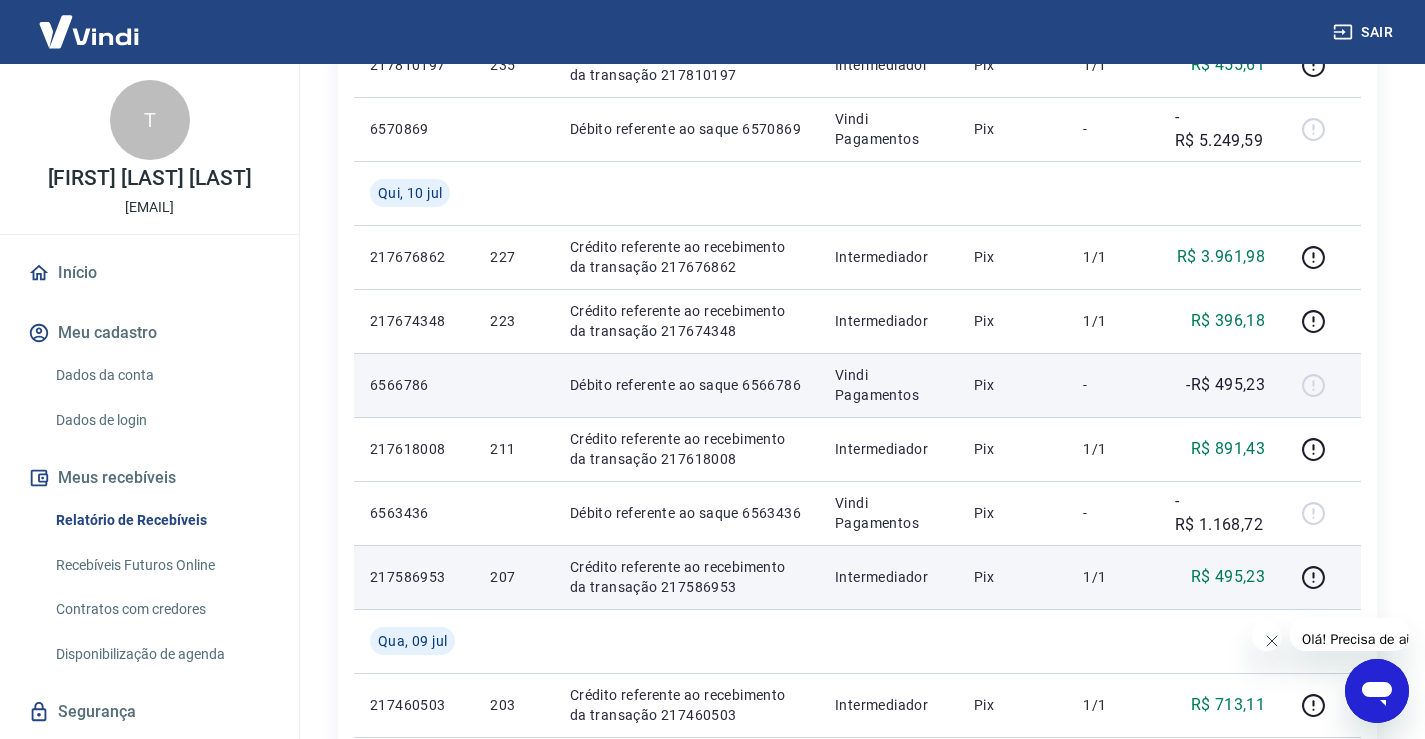click on "Vindi Pagamentos" at bounding box center (888, 385) 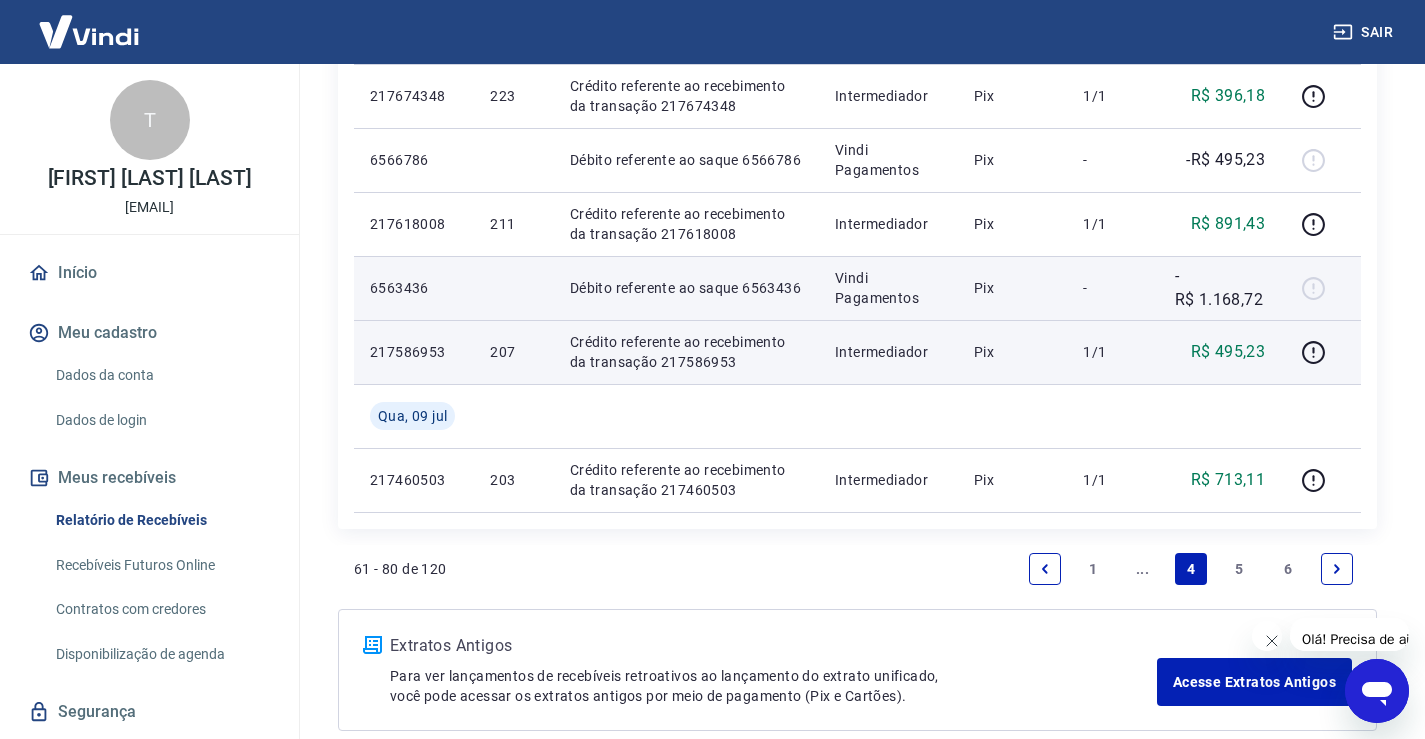 scroll, scrollTop: 1525, scrollLeft: 0, axis: vertical 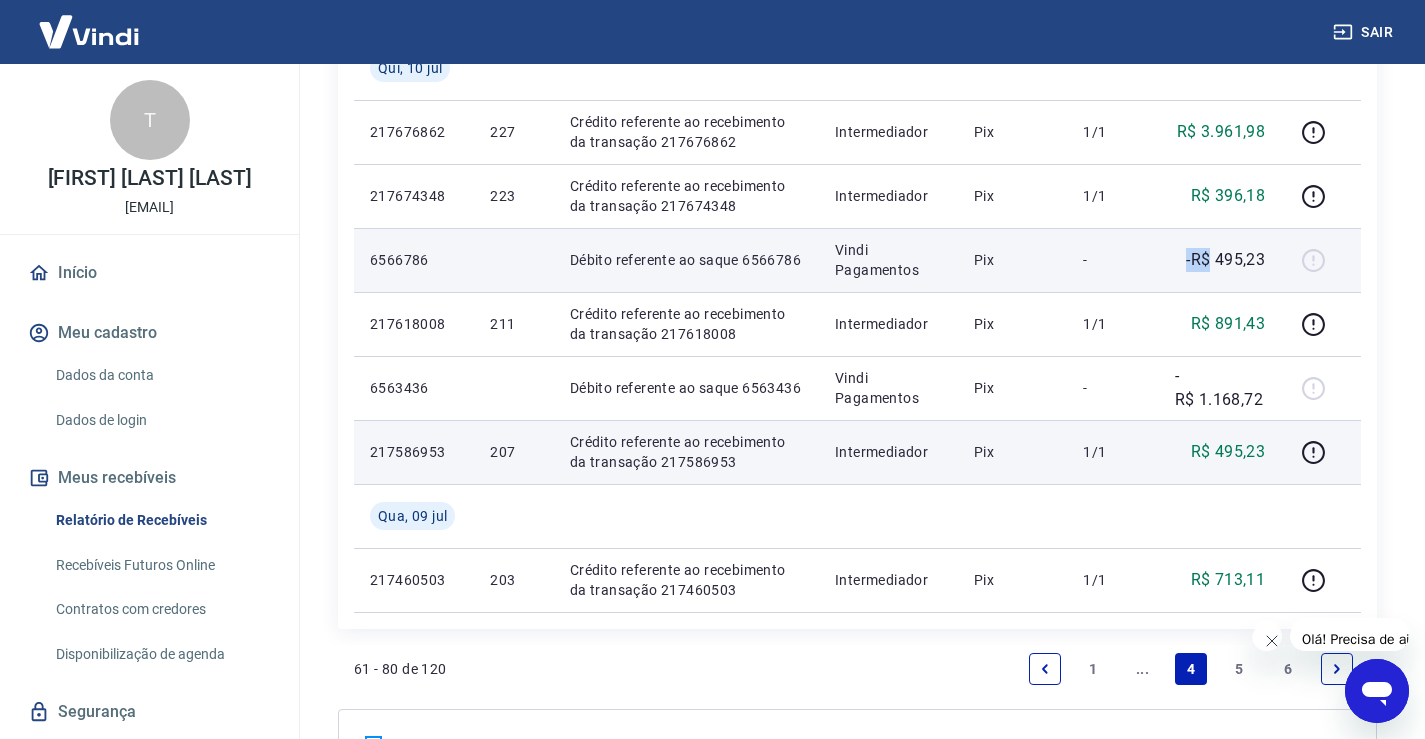 drag, startPoint x: 1185, startPoint y: 254, endPoint x: 1209, endPoint y: 262, distance: 25.298222 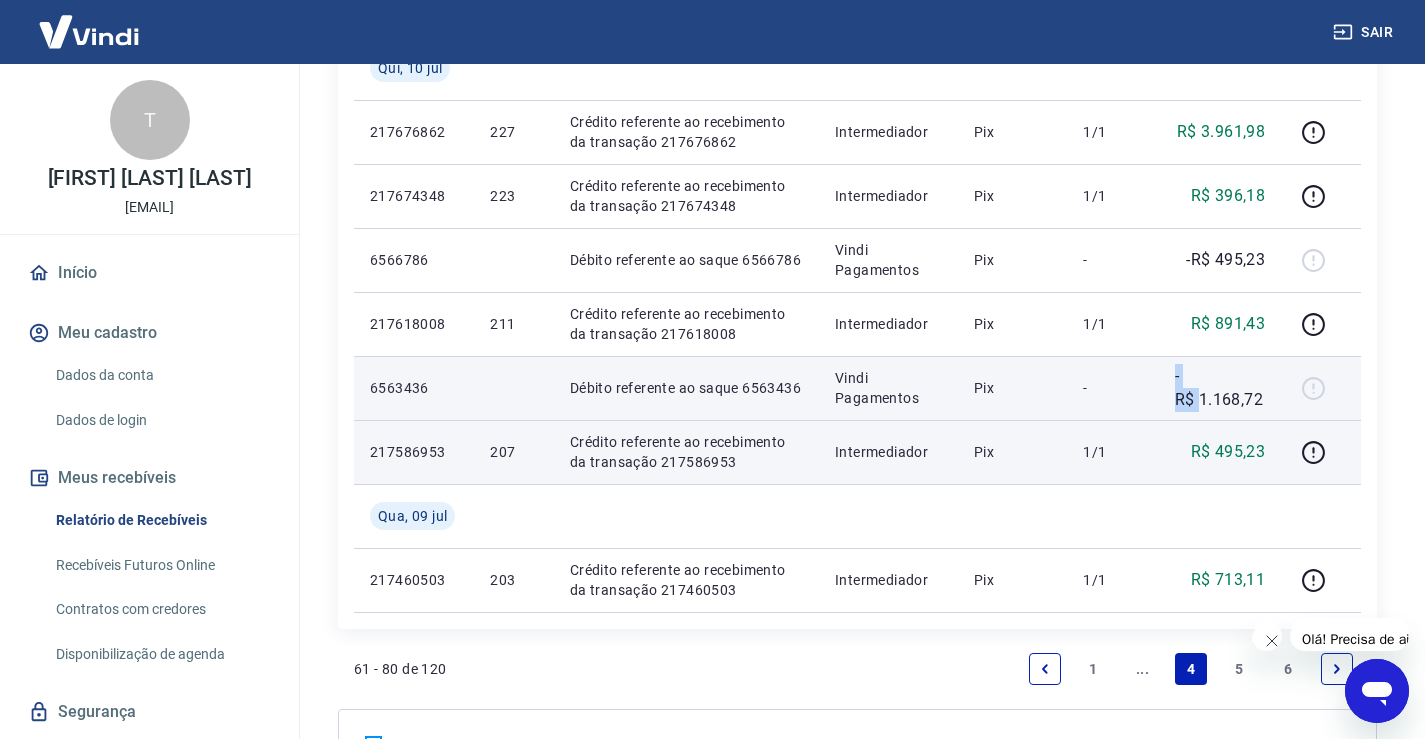 drag, startPoint x: 1175, startPoint y: 371, endPoint x: 1198, endPoint y: 393, distance: 31.827662 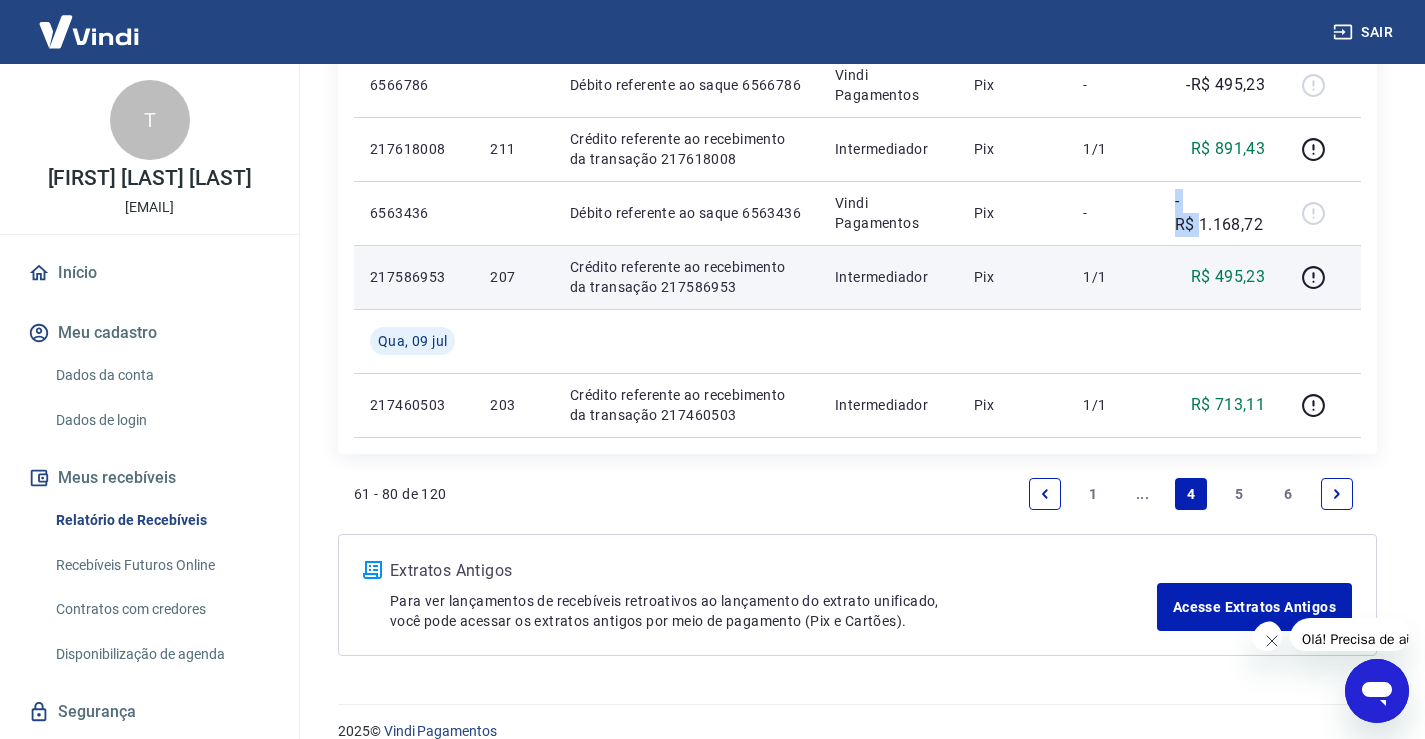 scroll, scrollTop: 1725, scrollLeft: 0, axis: vertical 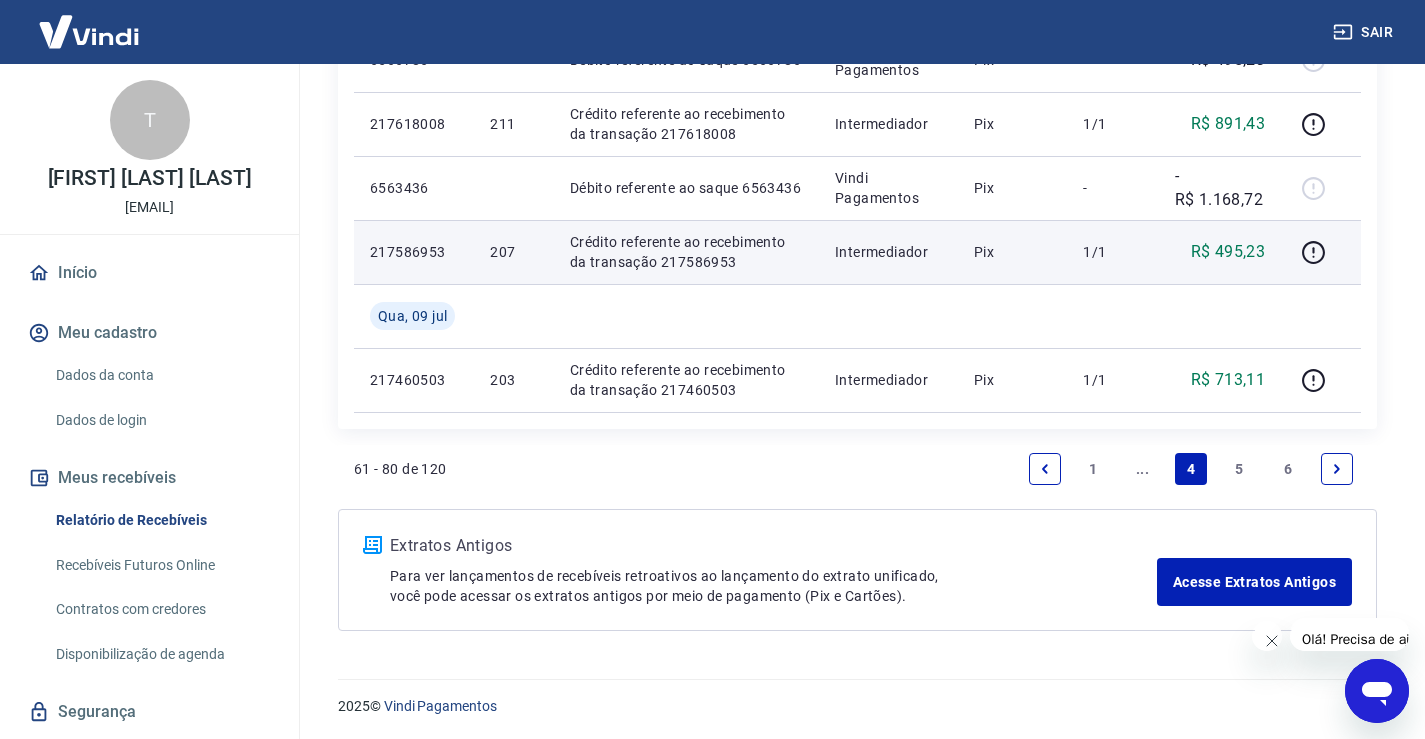 click on "1" at bounding box center (1094, 469) 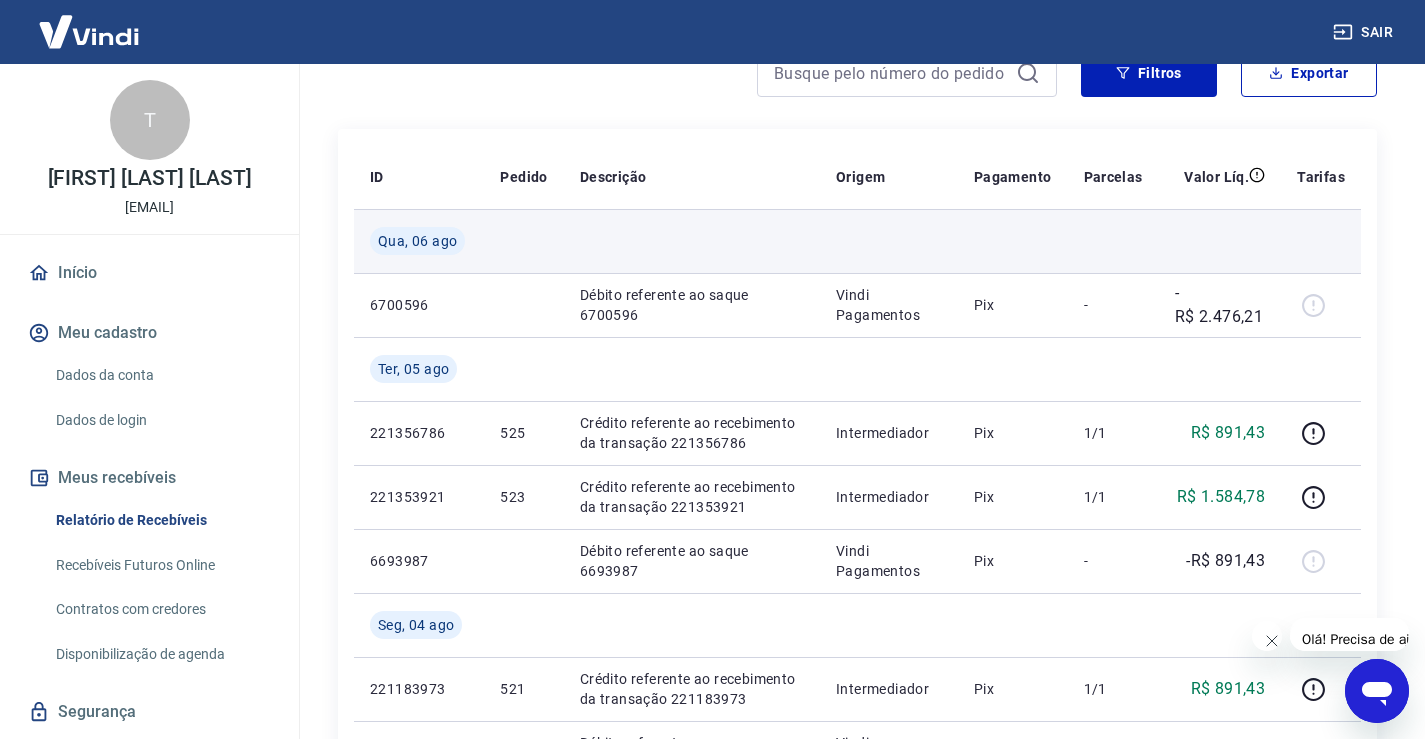 scroll, scrollTop: 300, scrollLeft: 0, axis: vertical 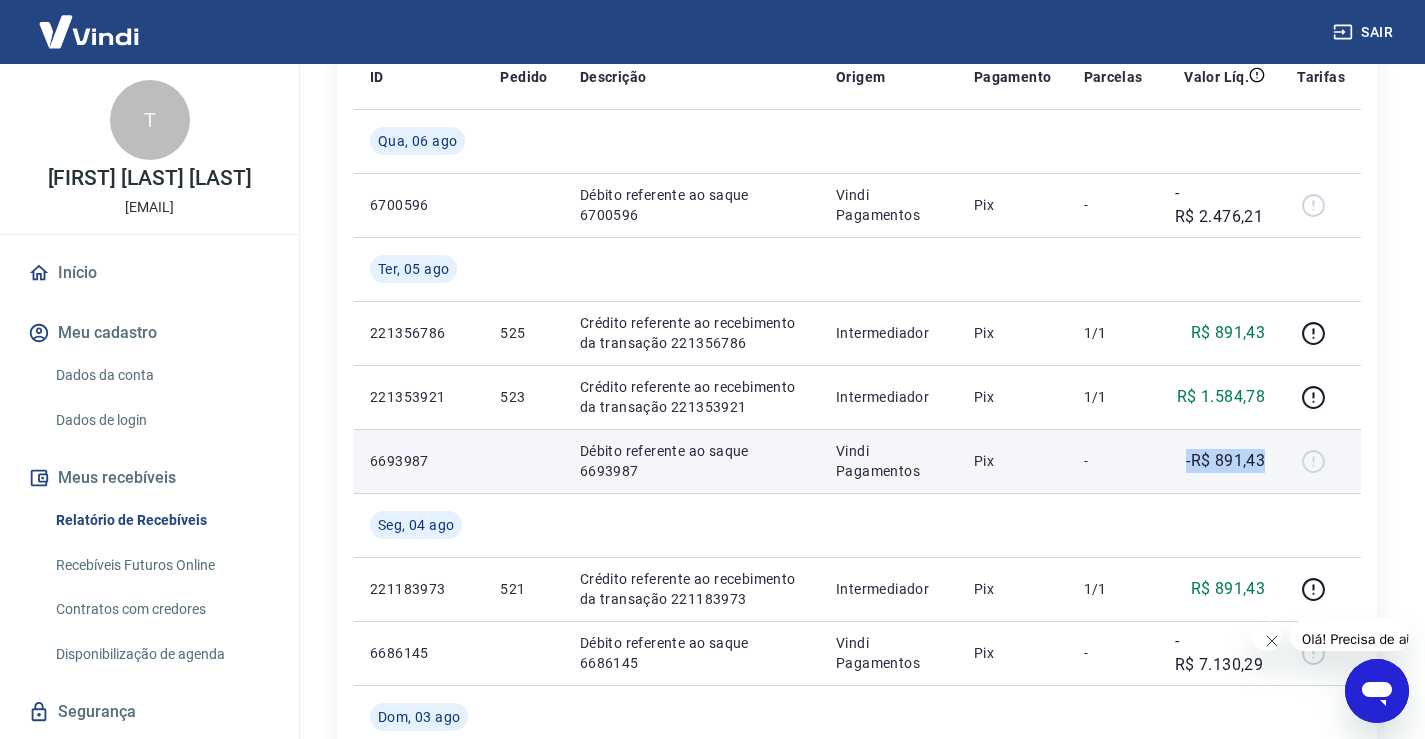 drag, startPoint x: 1185, startPoint y: 461, endPoint x: 1270, endPoint y: 465, distance: 85.09406 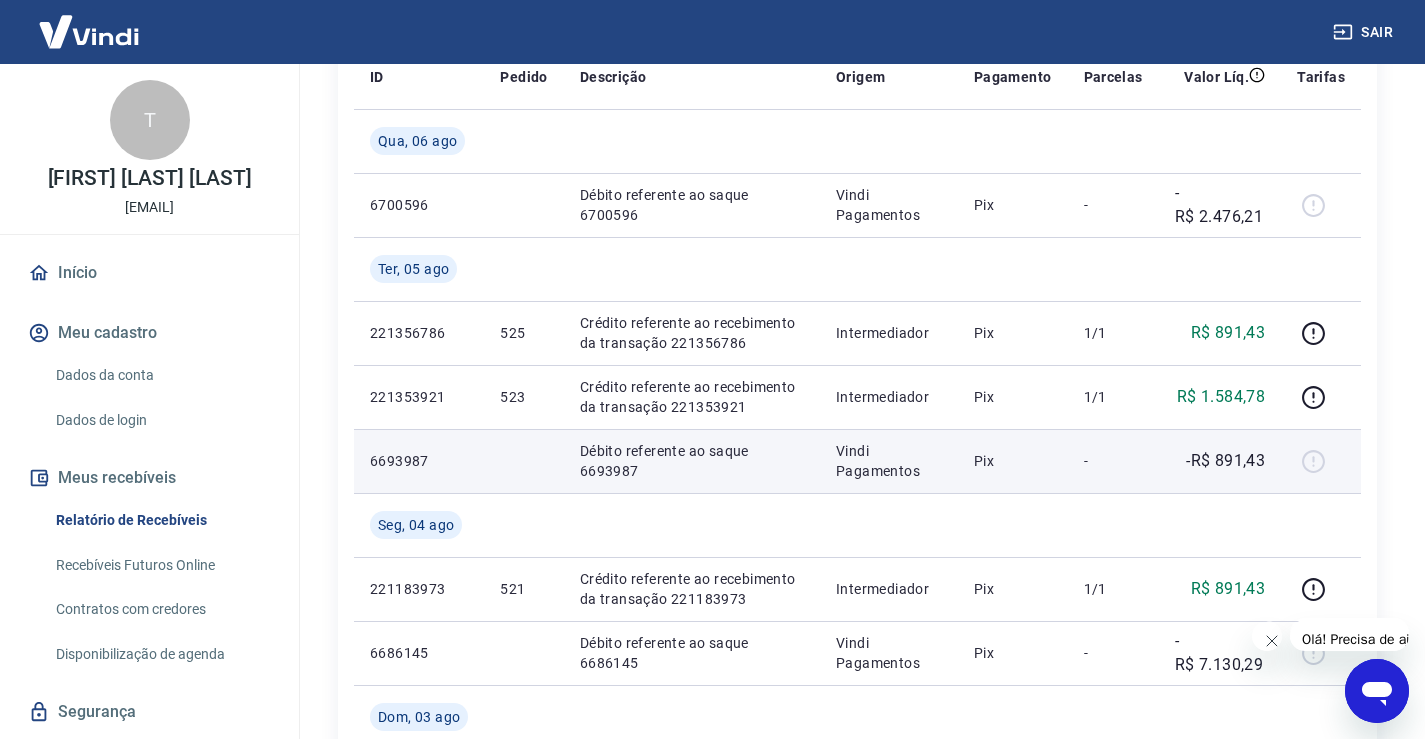 click on "-" at bounding box center [1113, 461] 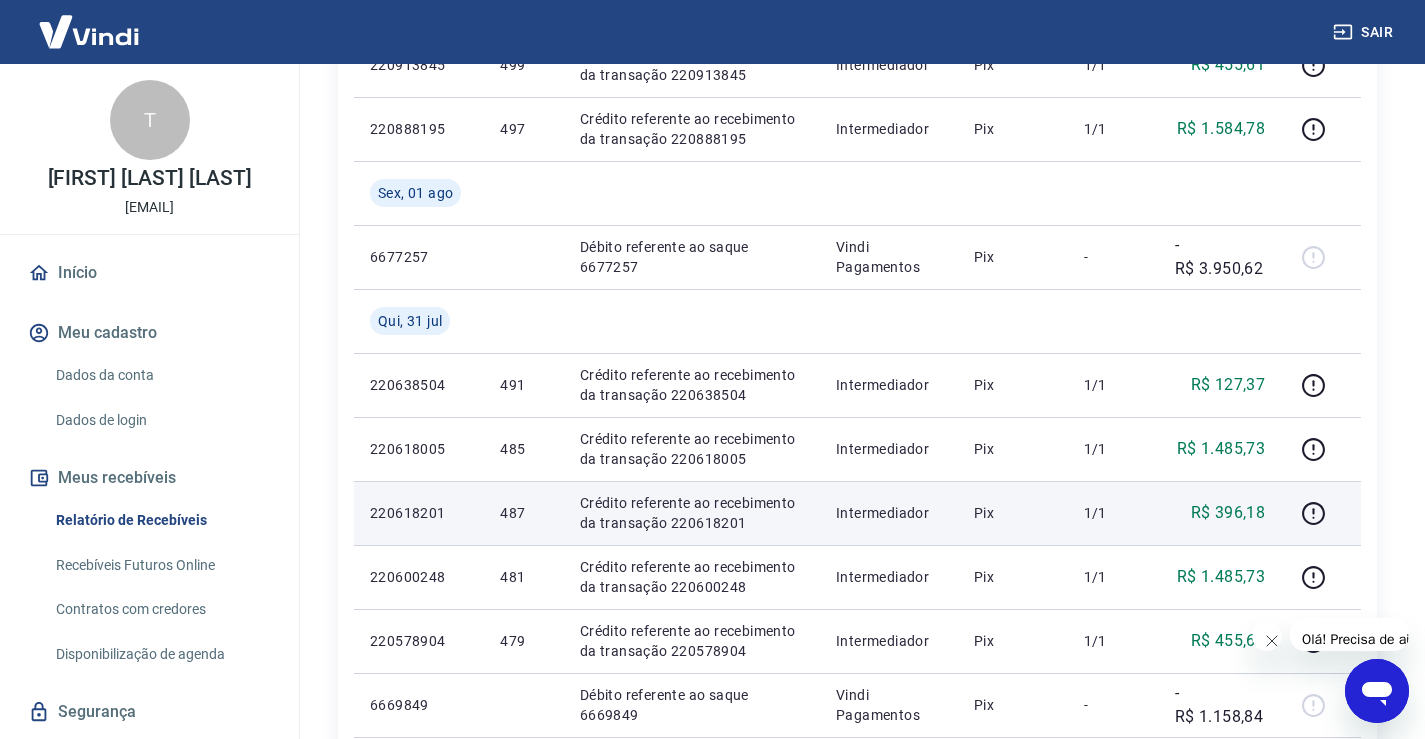 scroll, scrollTop: 1600, scrollLeft: 0, axis: vertical 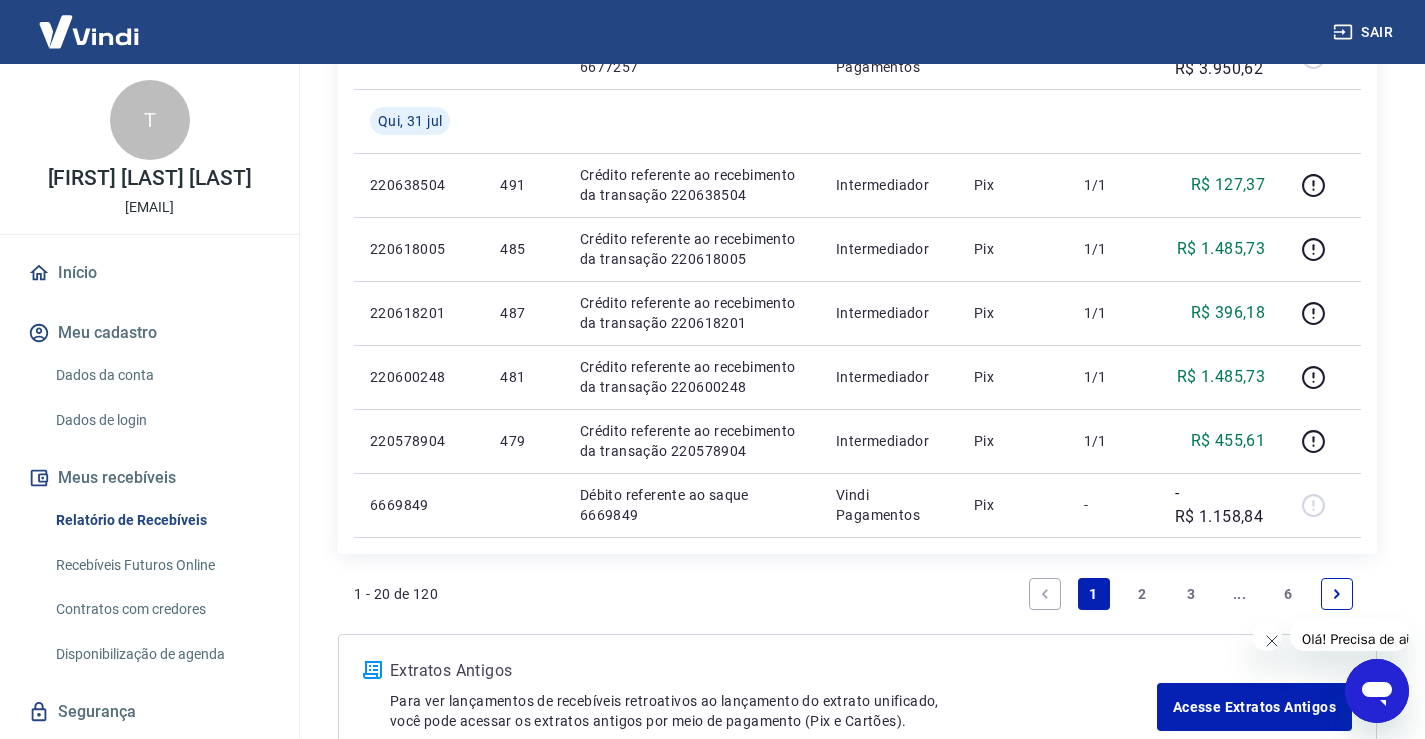 click on "..." at bounding box center [1240, 594] 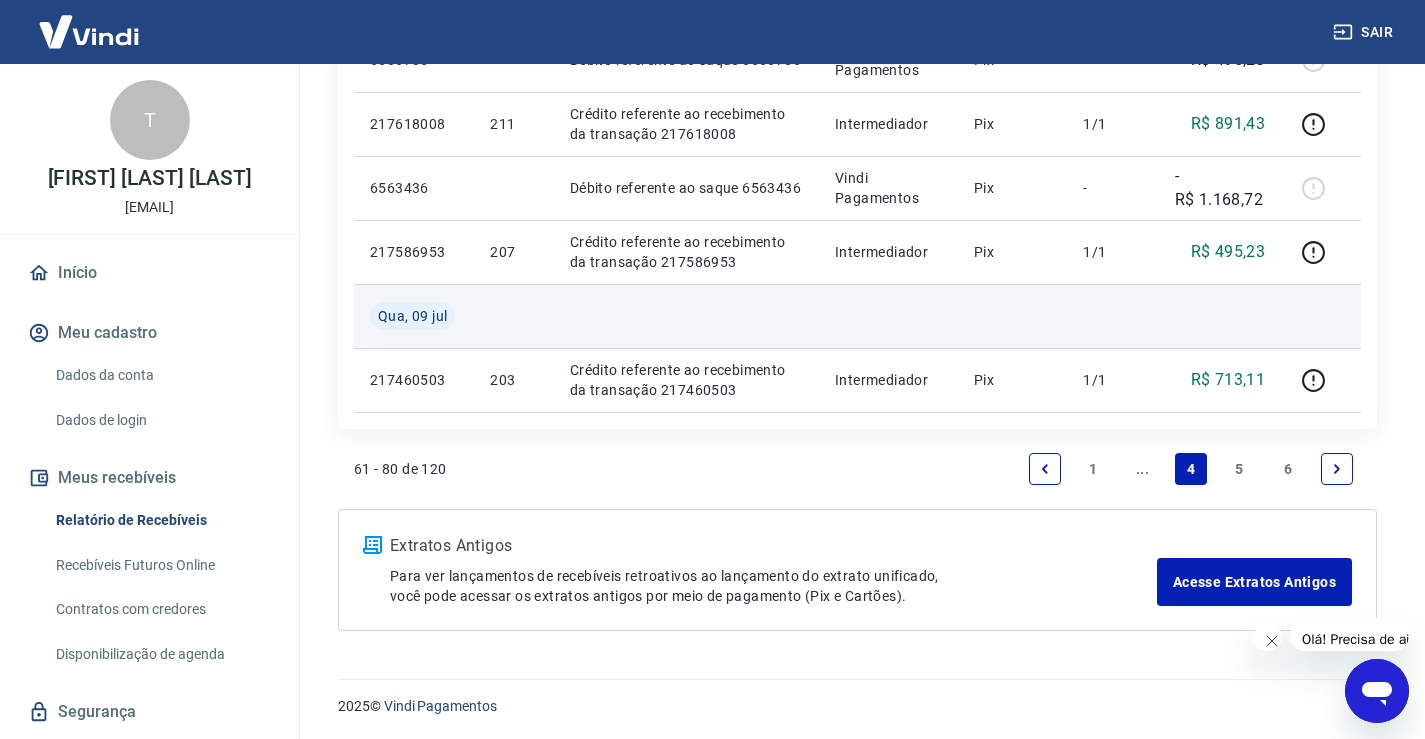 scroll, scrollTop: 1625, scrollLeft: 0, axis: vertical 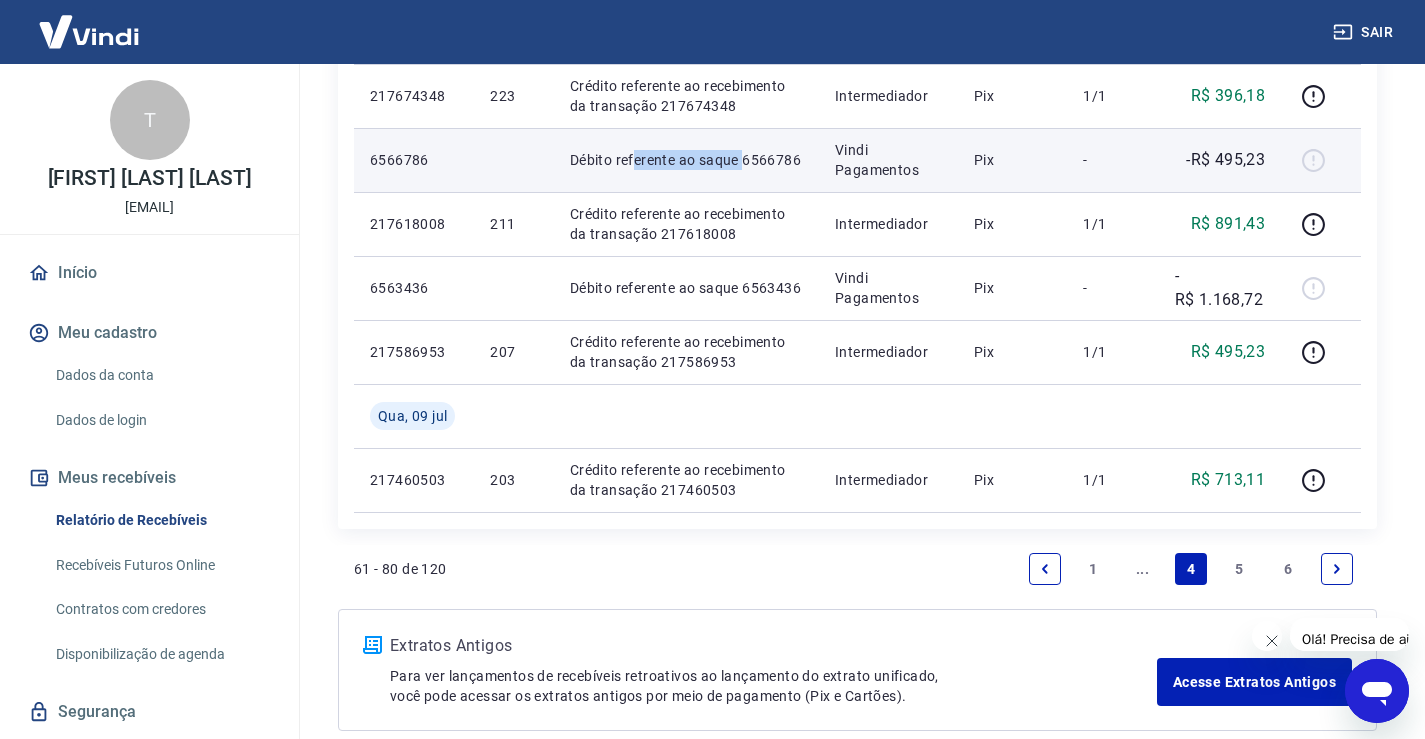 drag, startPoint x: 701, startPoint y: 159, endPoint x: 745, endPoint y: 154, distance: 44.28318 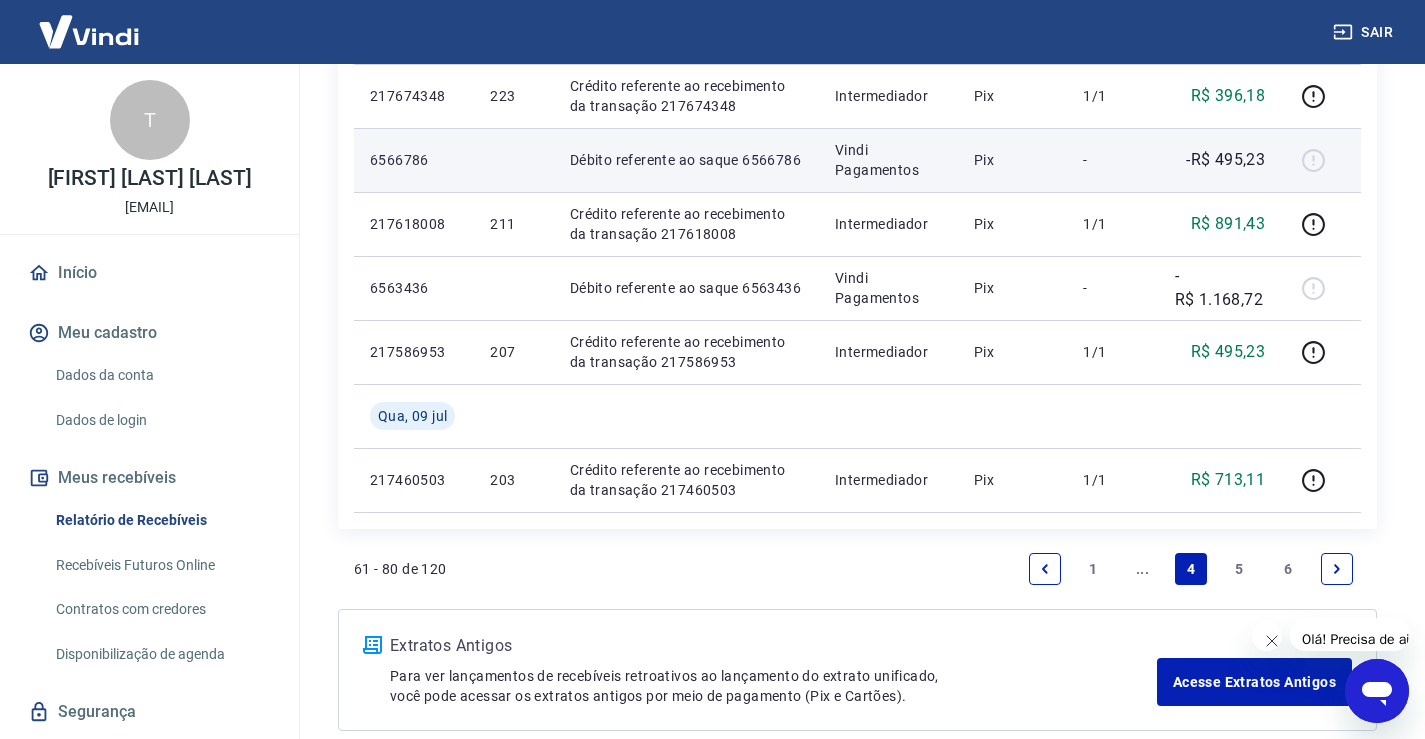 click on "Débito referente ao saque 6566786" at bounding box center (686, 160) 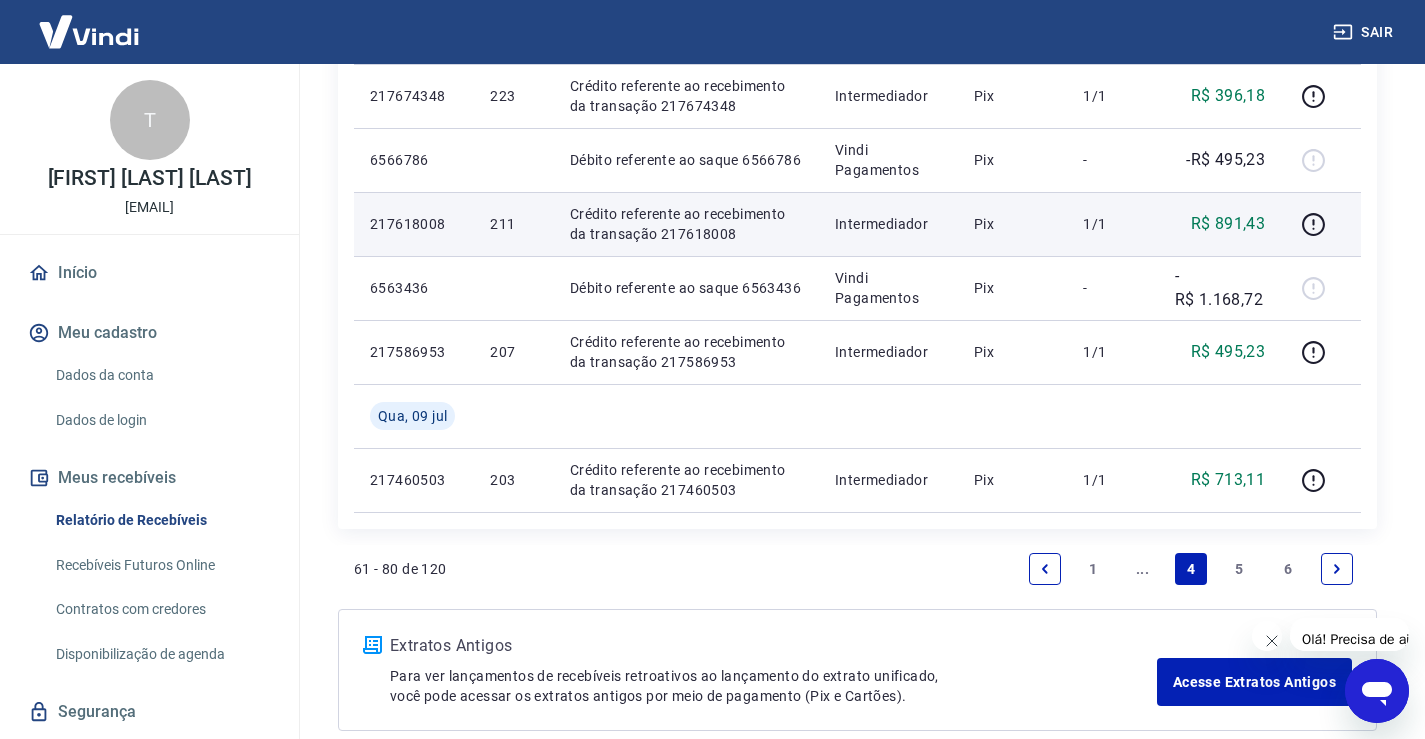 scroll, scrollTop: 1525, scrollLeft: 0, axis: vertical 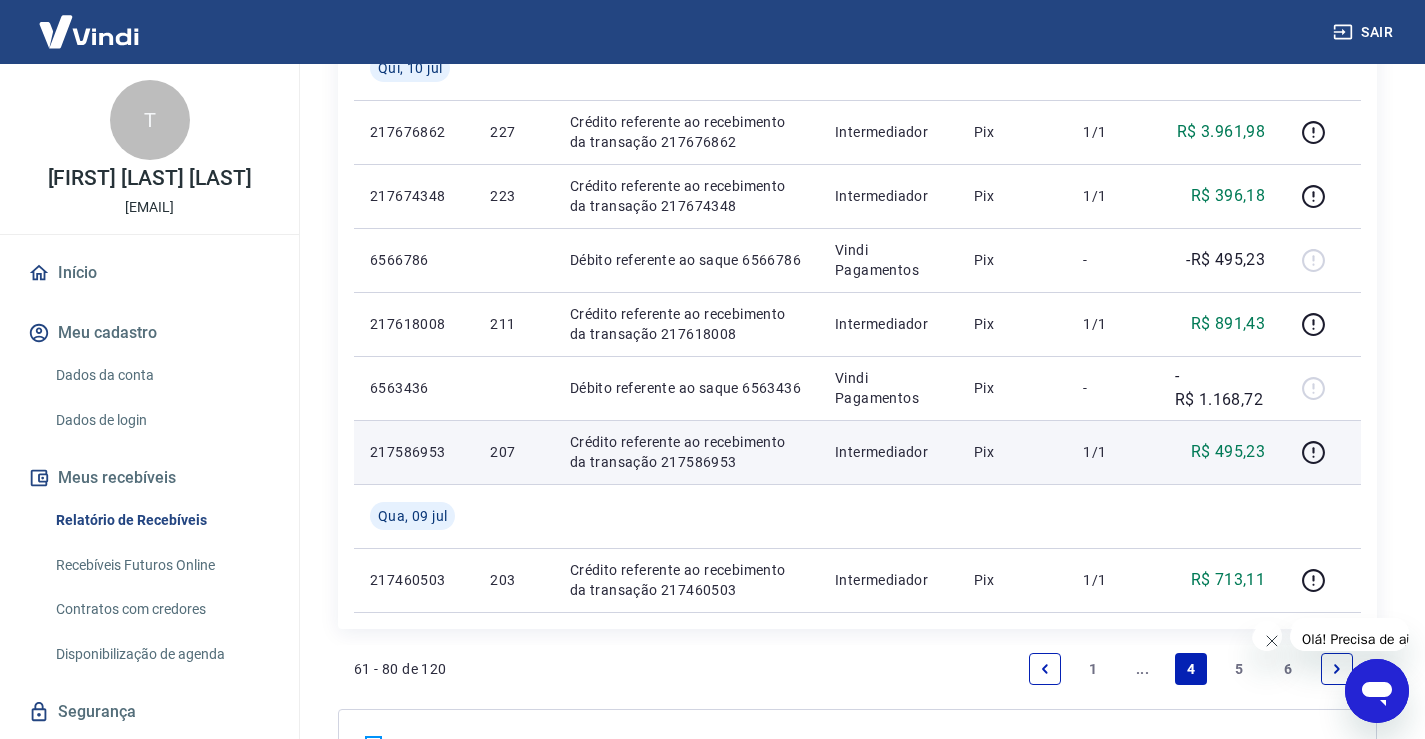 click on "Crédito referente ao recebimento da transação 217586953" at bounding box center [686, 452] 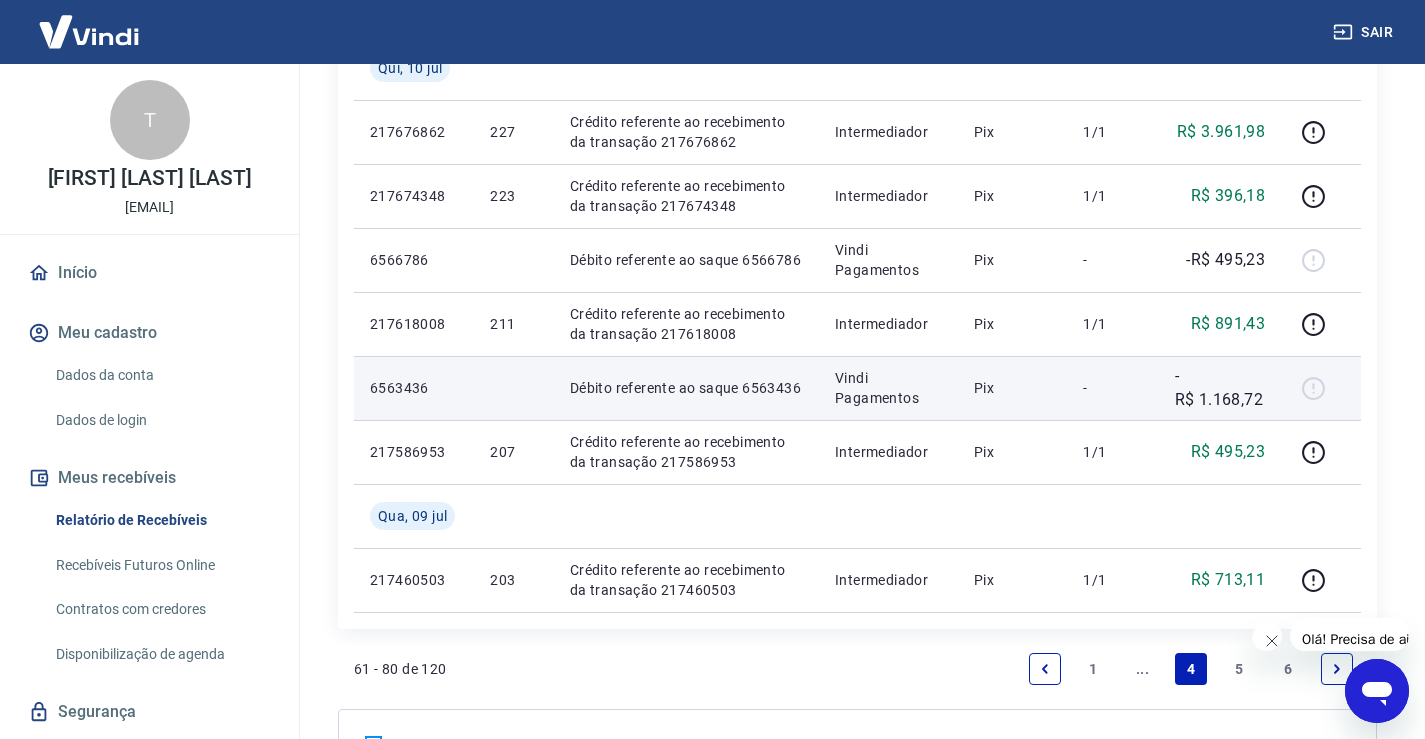 scroll, scrollTop: 1725, scrollLeft: 0, axis: vertical 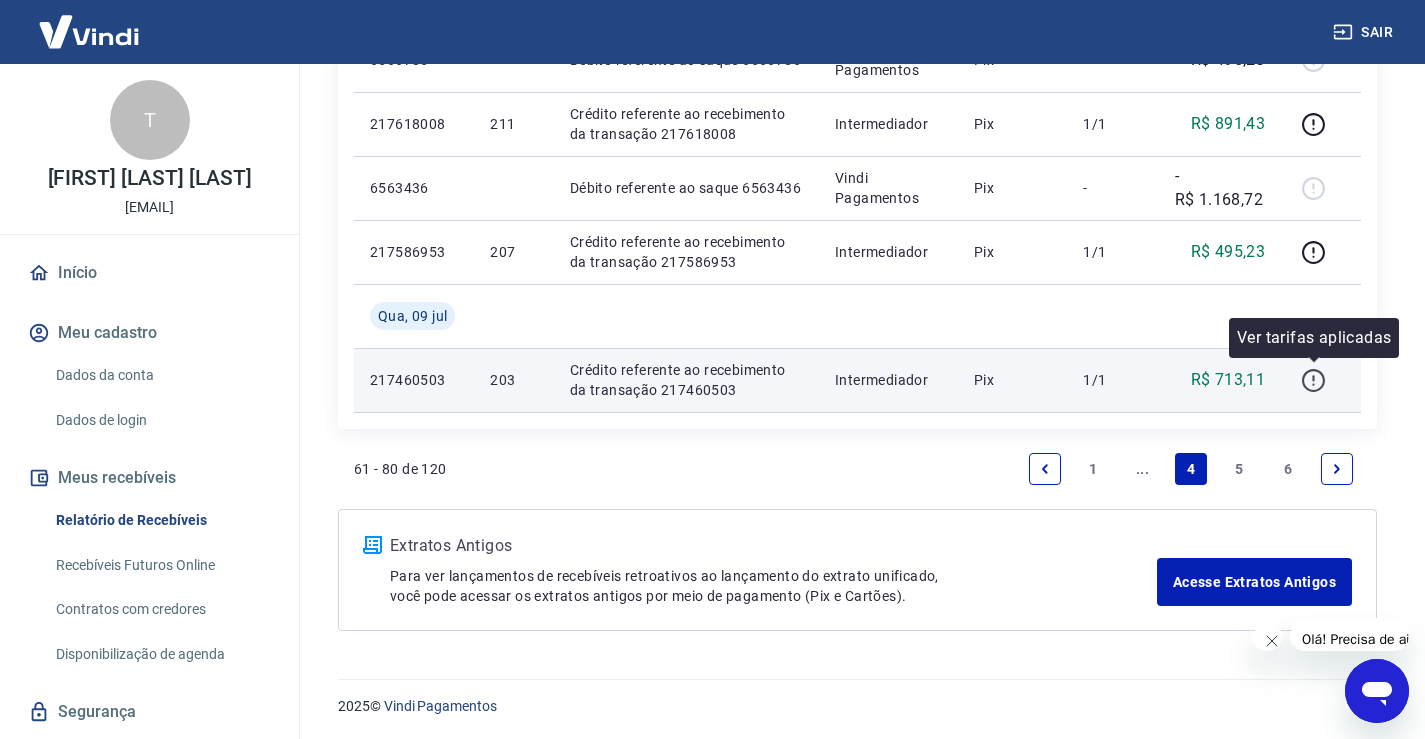 click 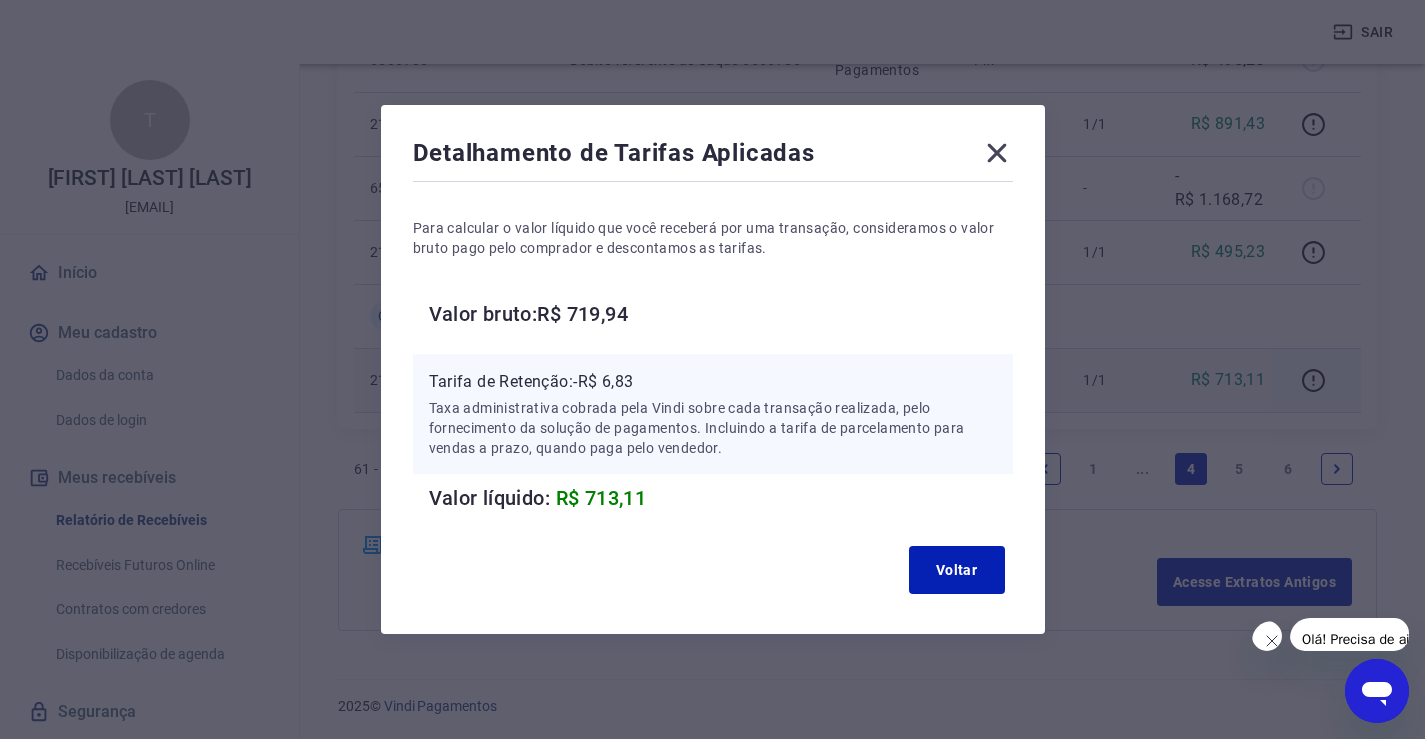 click 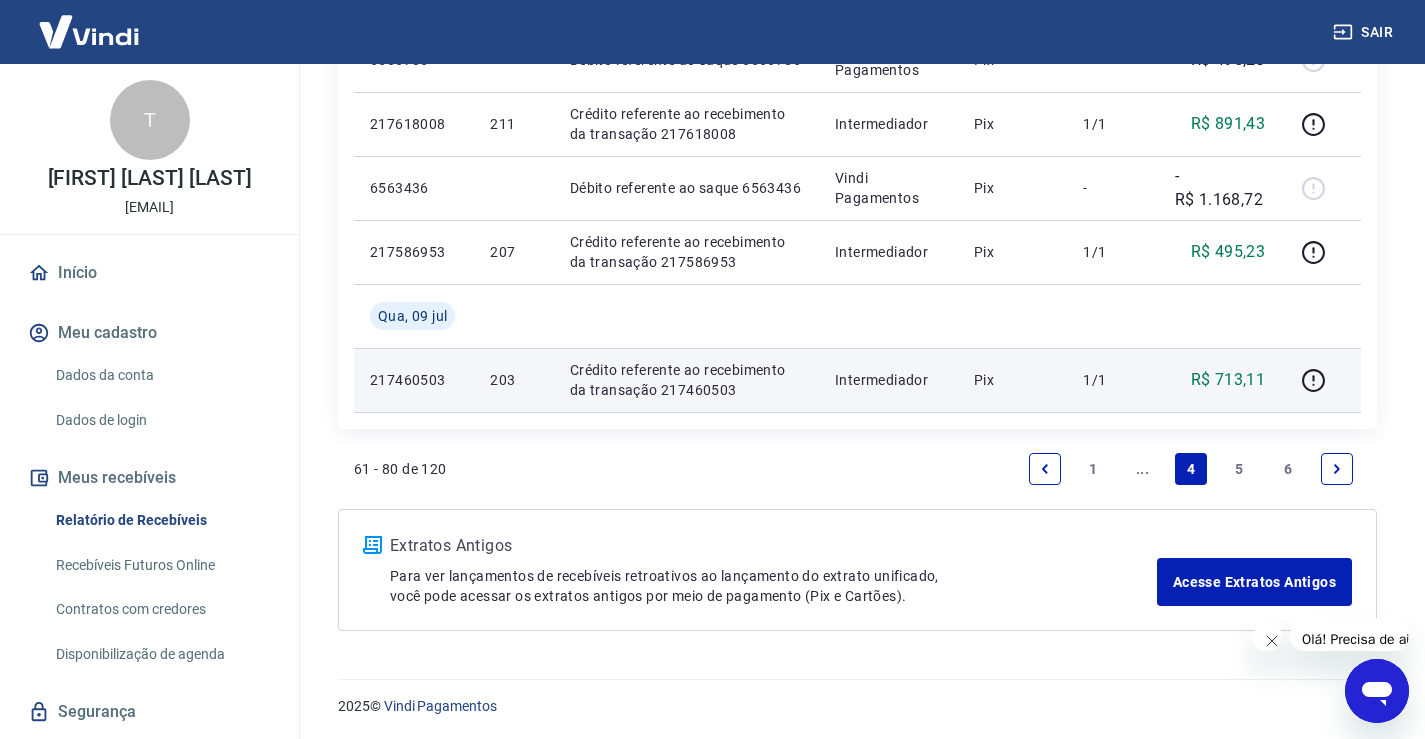 click on "5" at bounding box center [1240, 469] 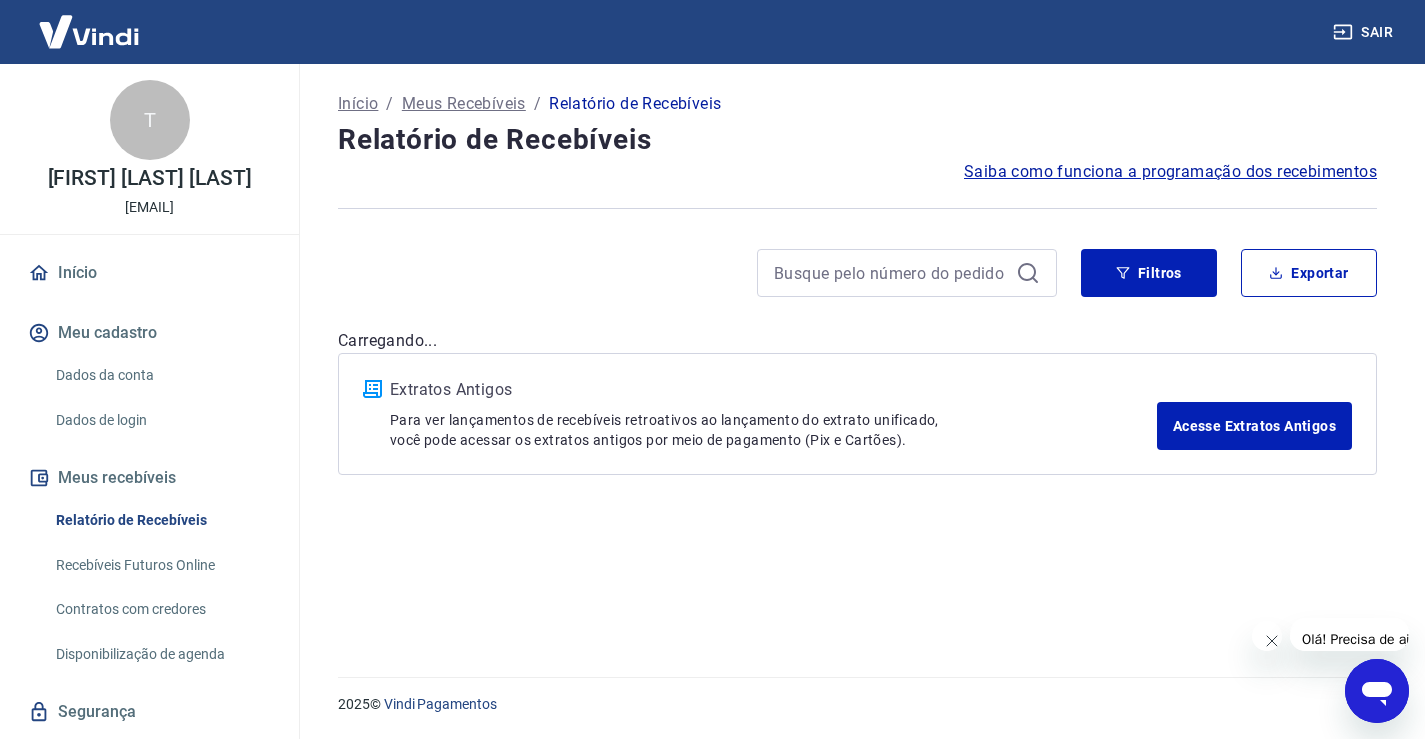 scroll, scrollTop: 0, scrollLeft: 0, axis: both 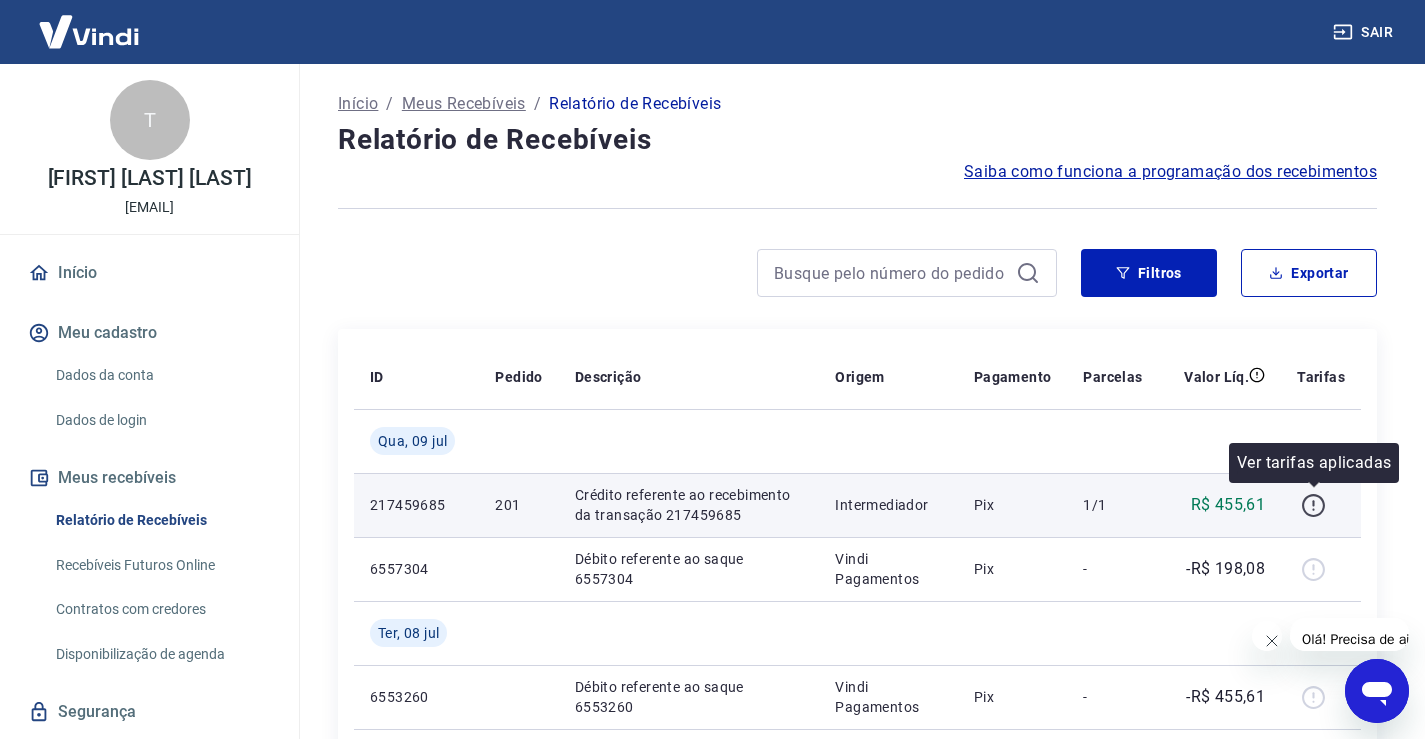 click at bounding box center (1313, 505) 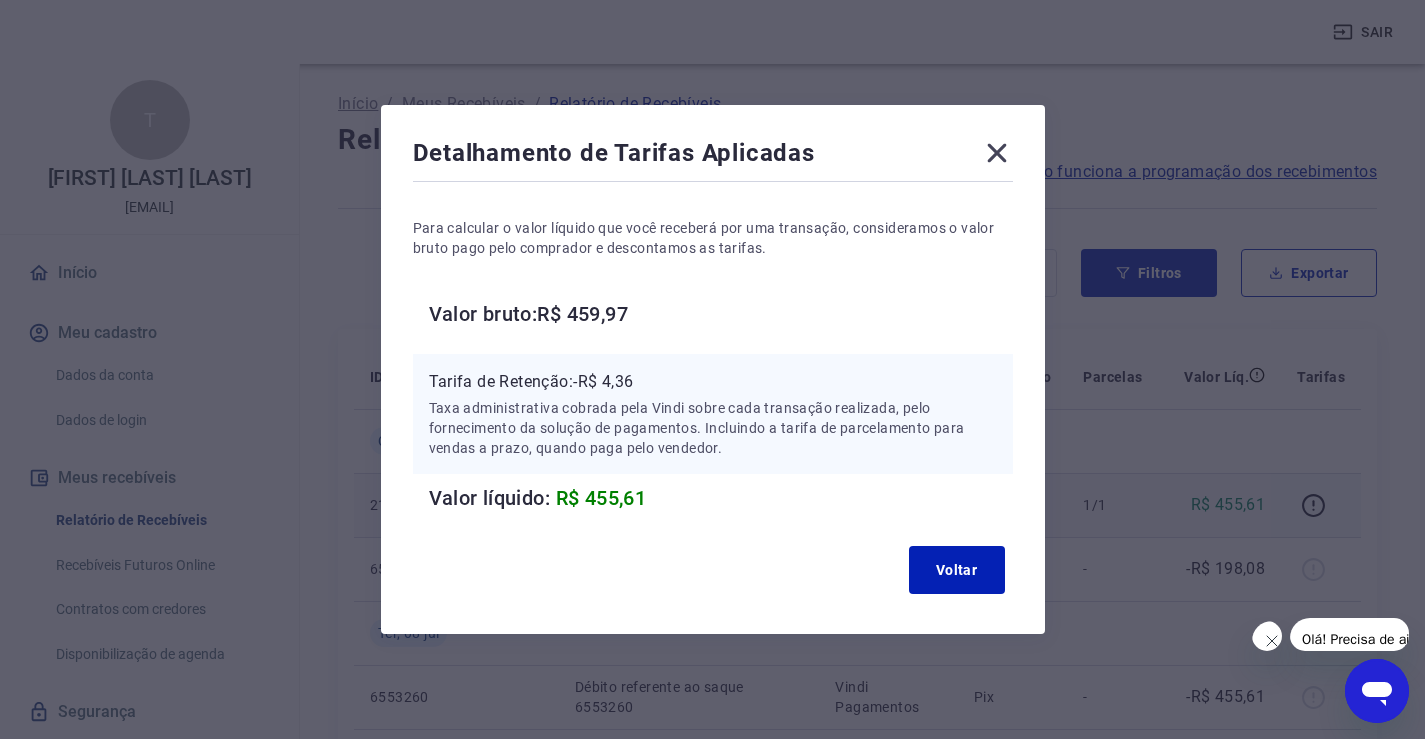 click 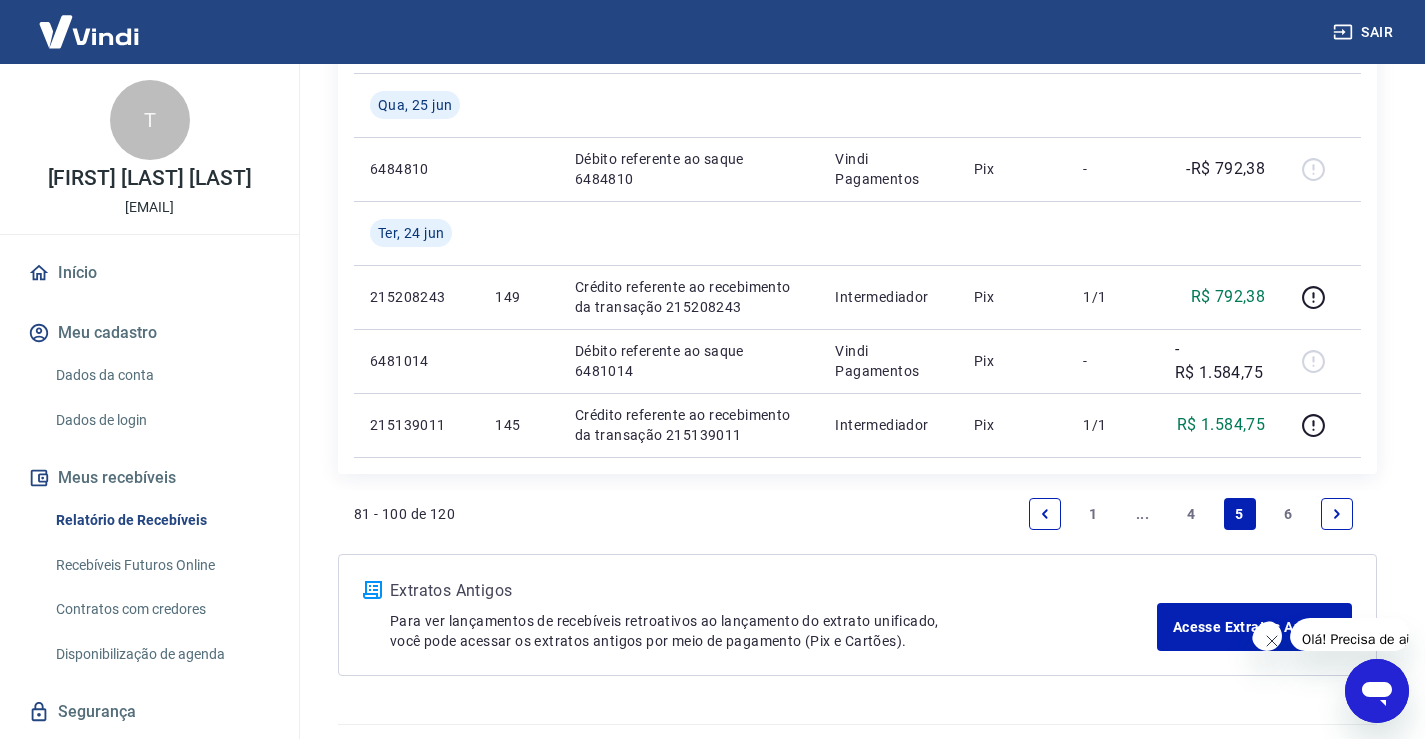 scroll, scrollTop: 2045, scrollLeft: 0, axis: vertical 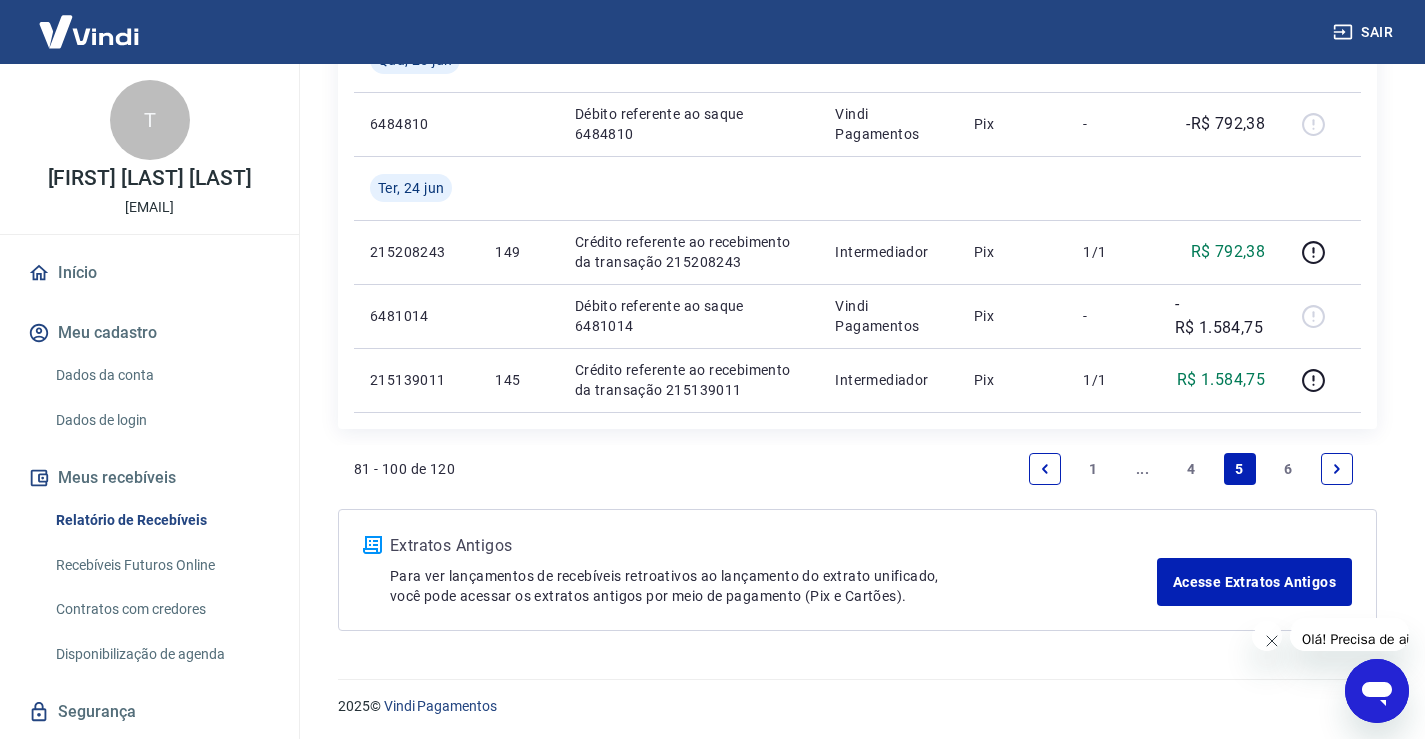 click on "4" at bounding box center (1191, 469) 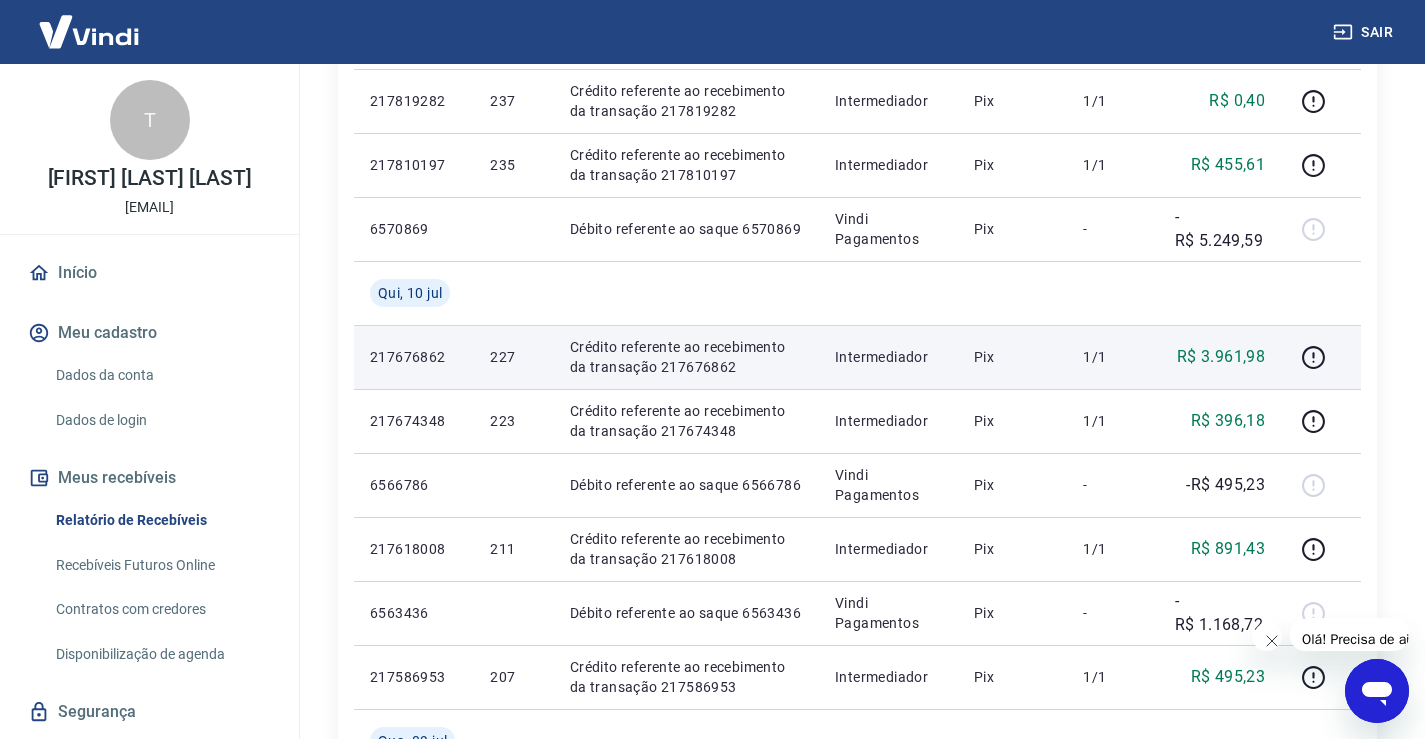 scroll, scrollTop: 1400, scrollLeft: 0, axis: vertical 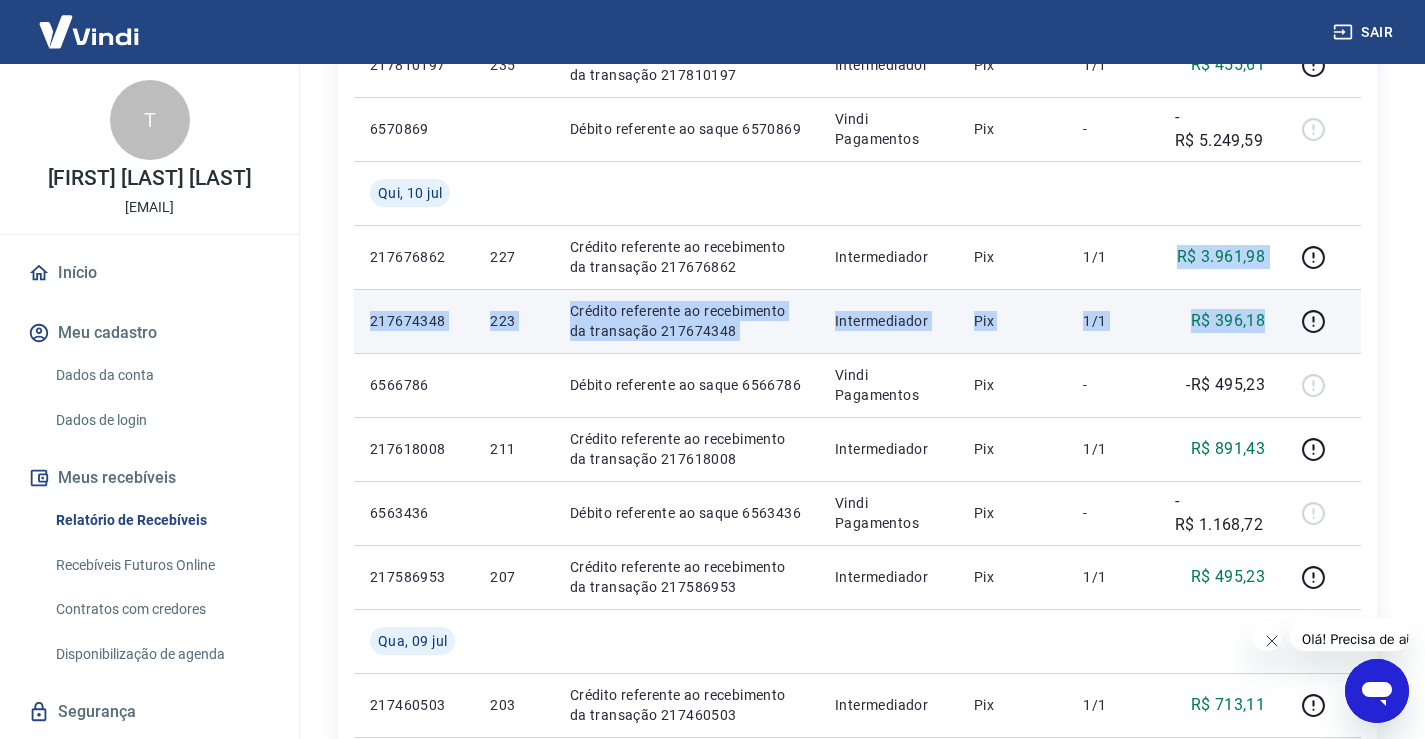 drag, startPoint x: 1189, startPoint y: 252, endPoint x: 1272, endPoint y: 322, distance: 108.57716 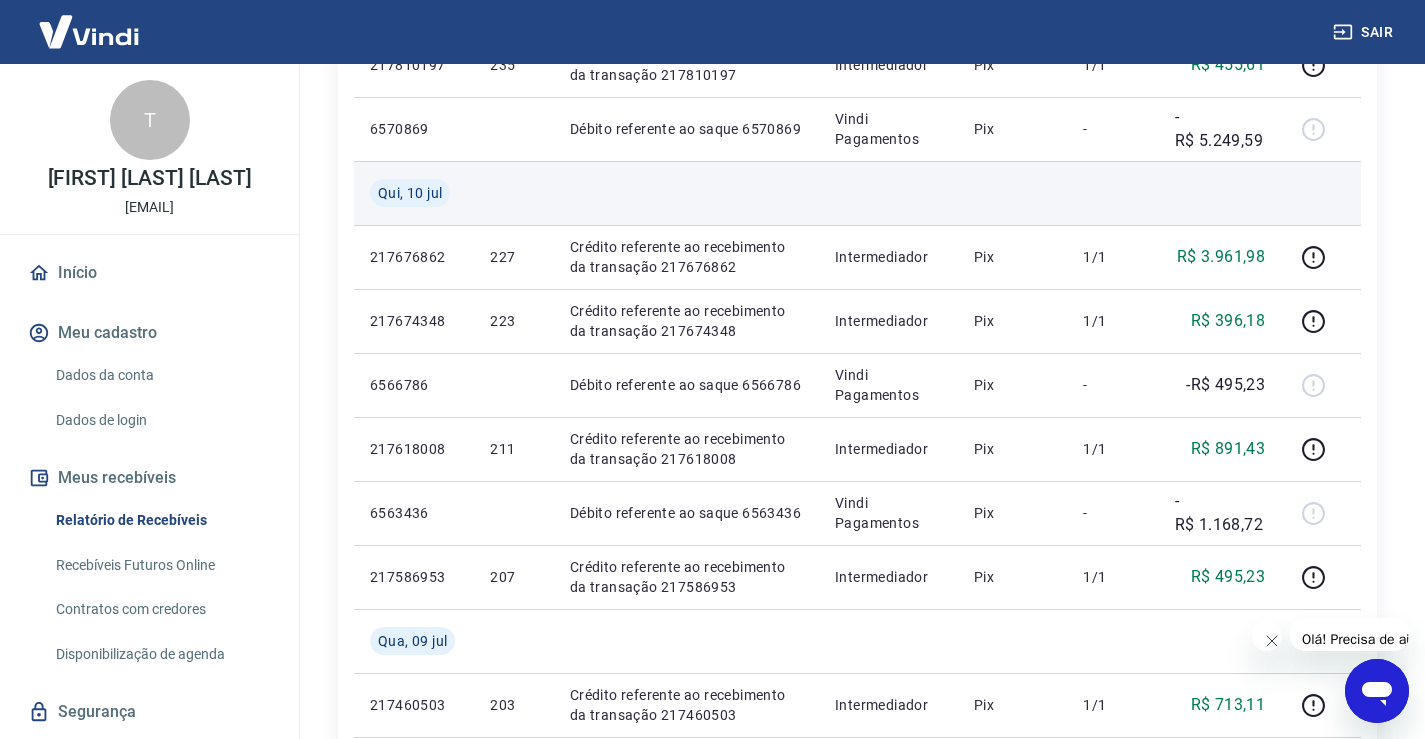 click at bounding box center [1220, 193] 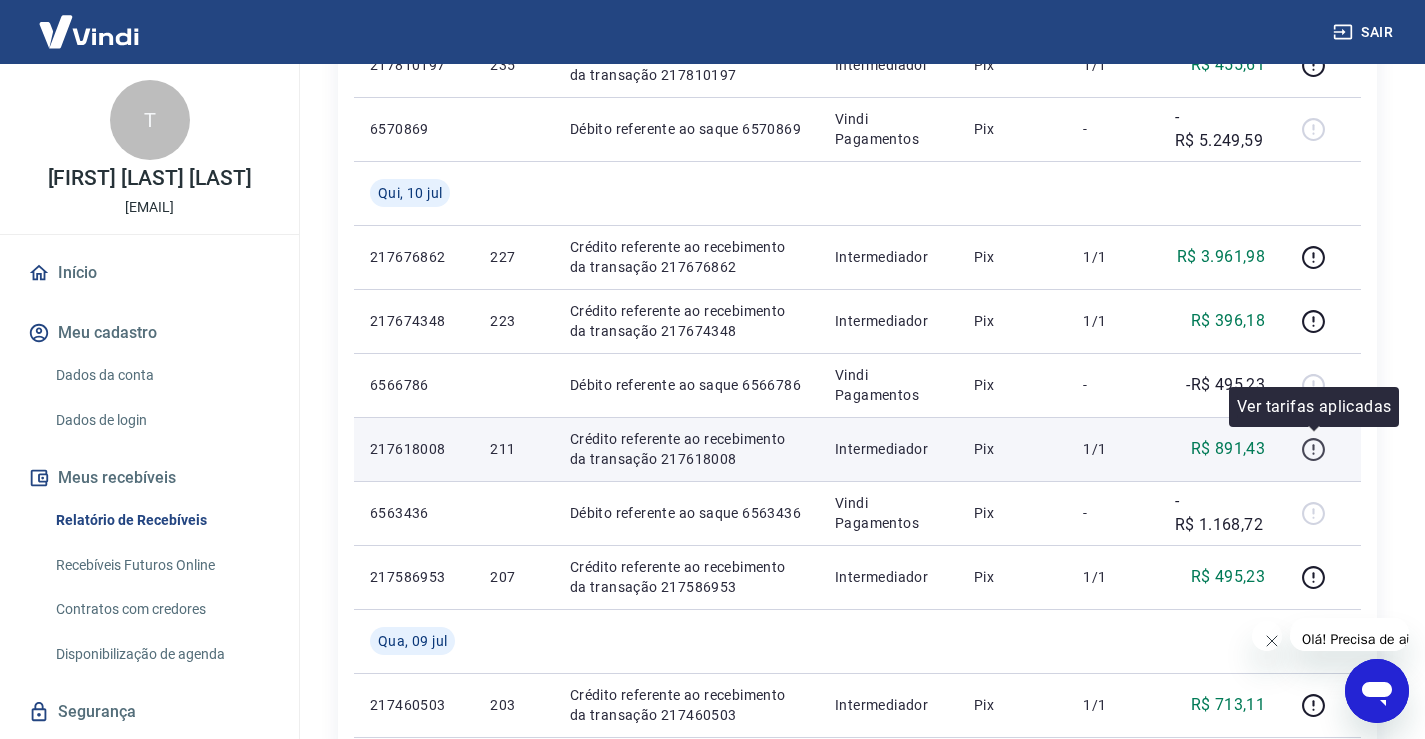 click 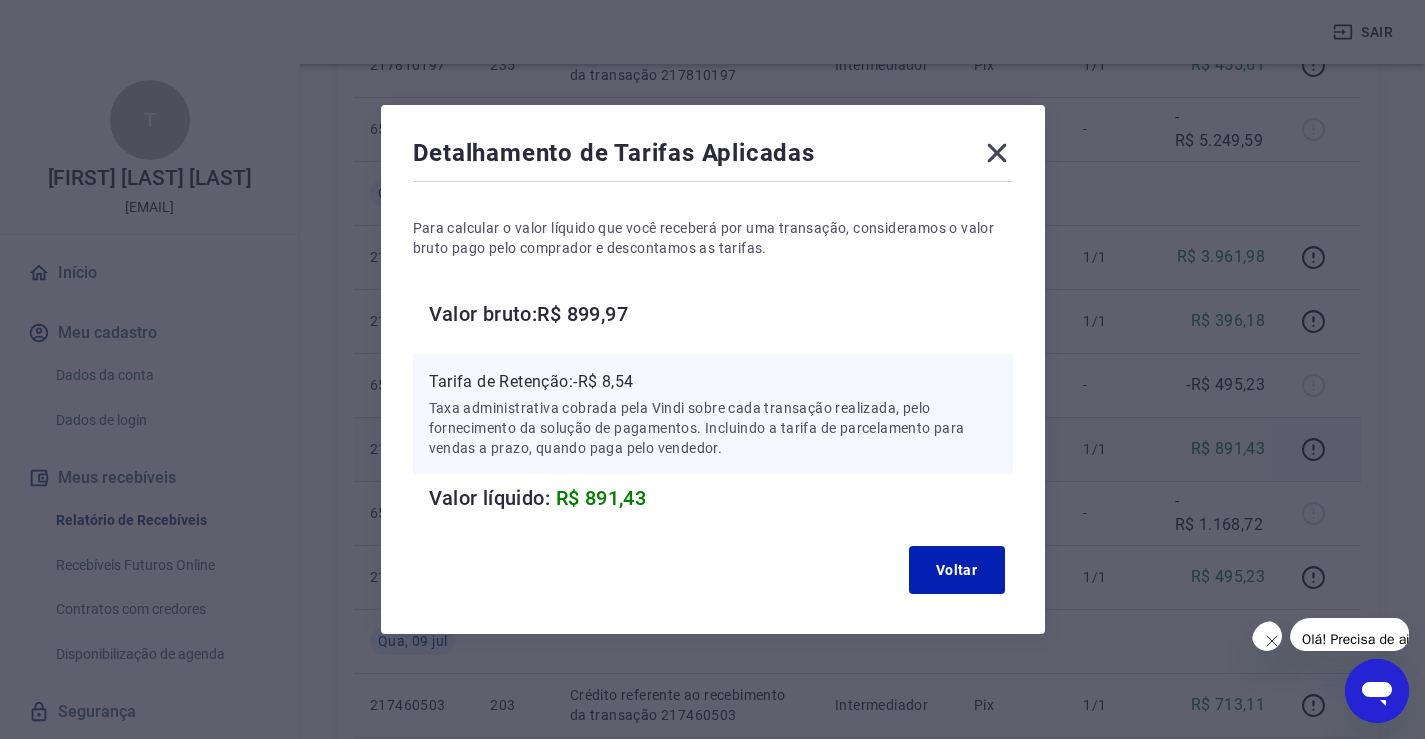 click 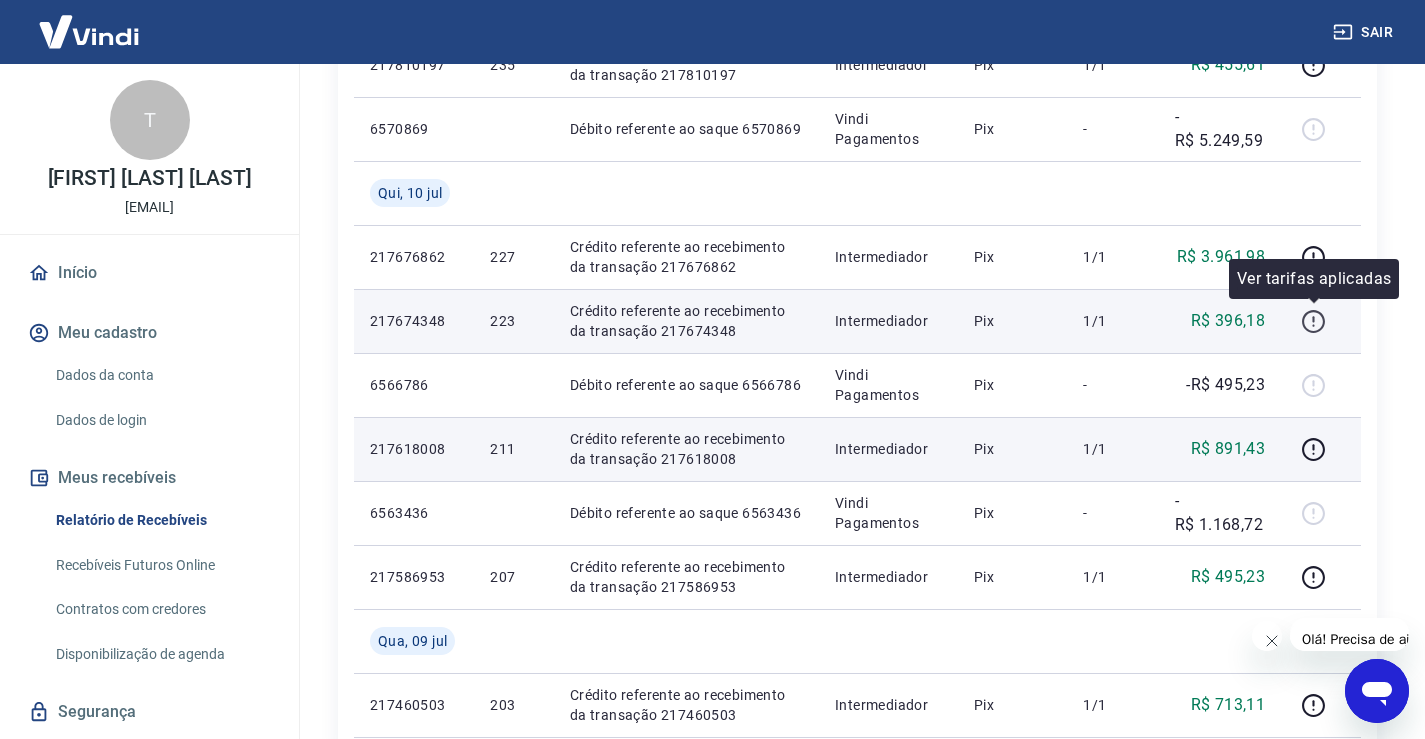 click 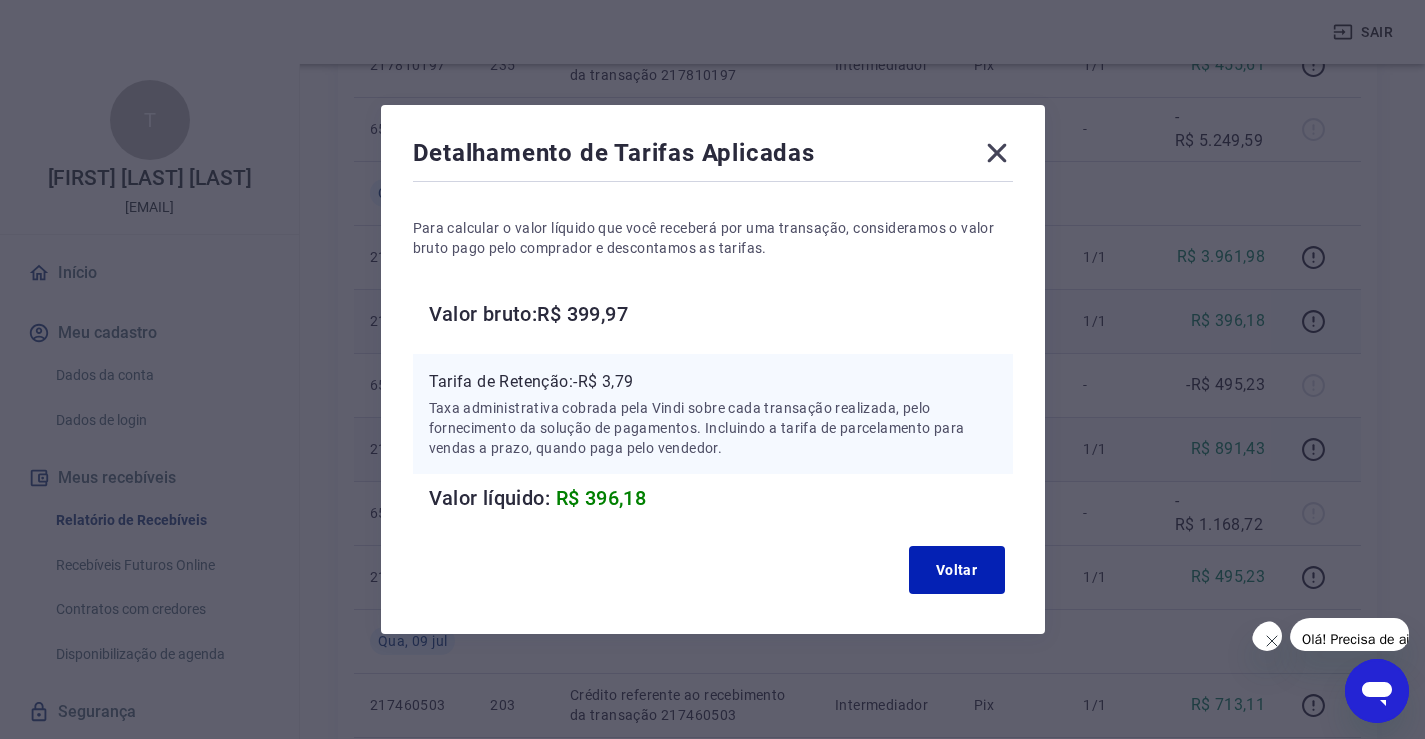 click 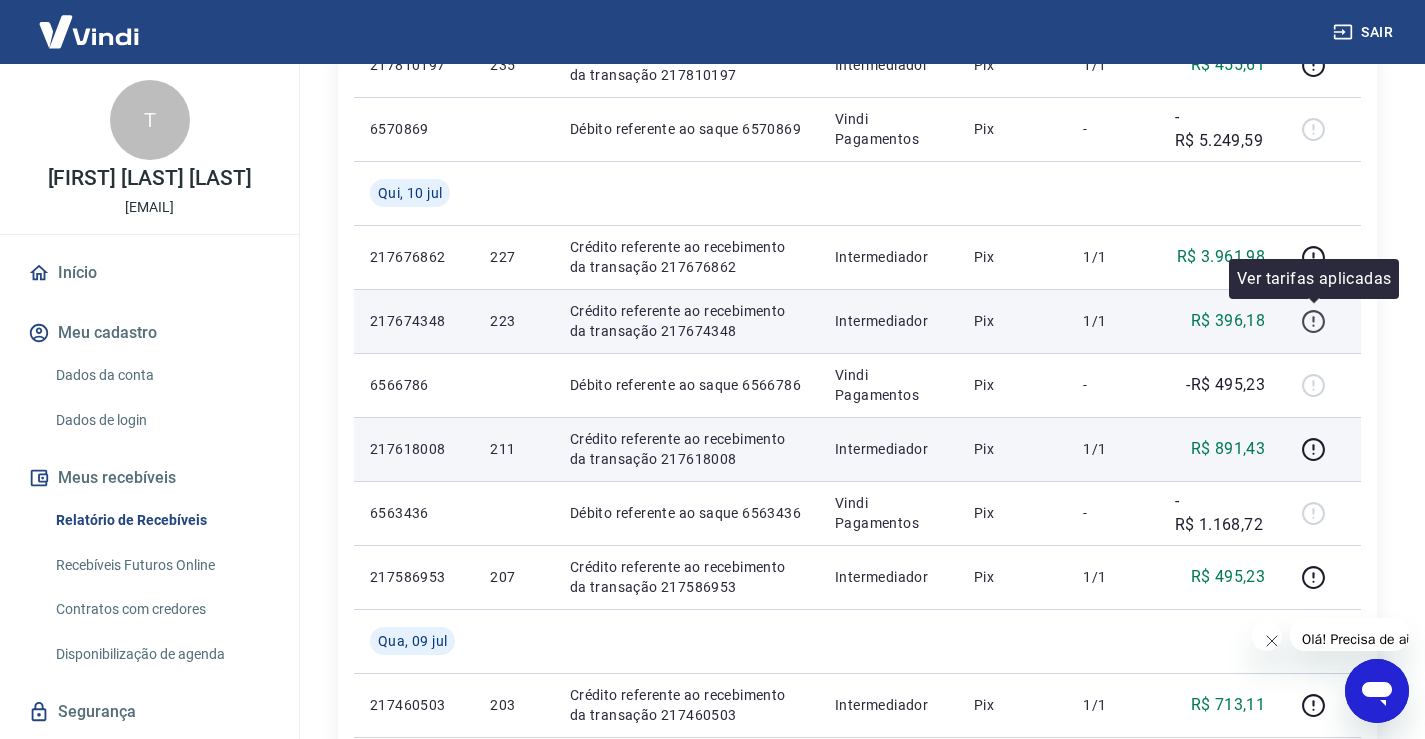 click 